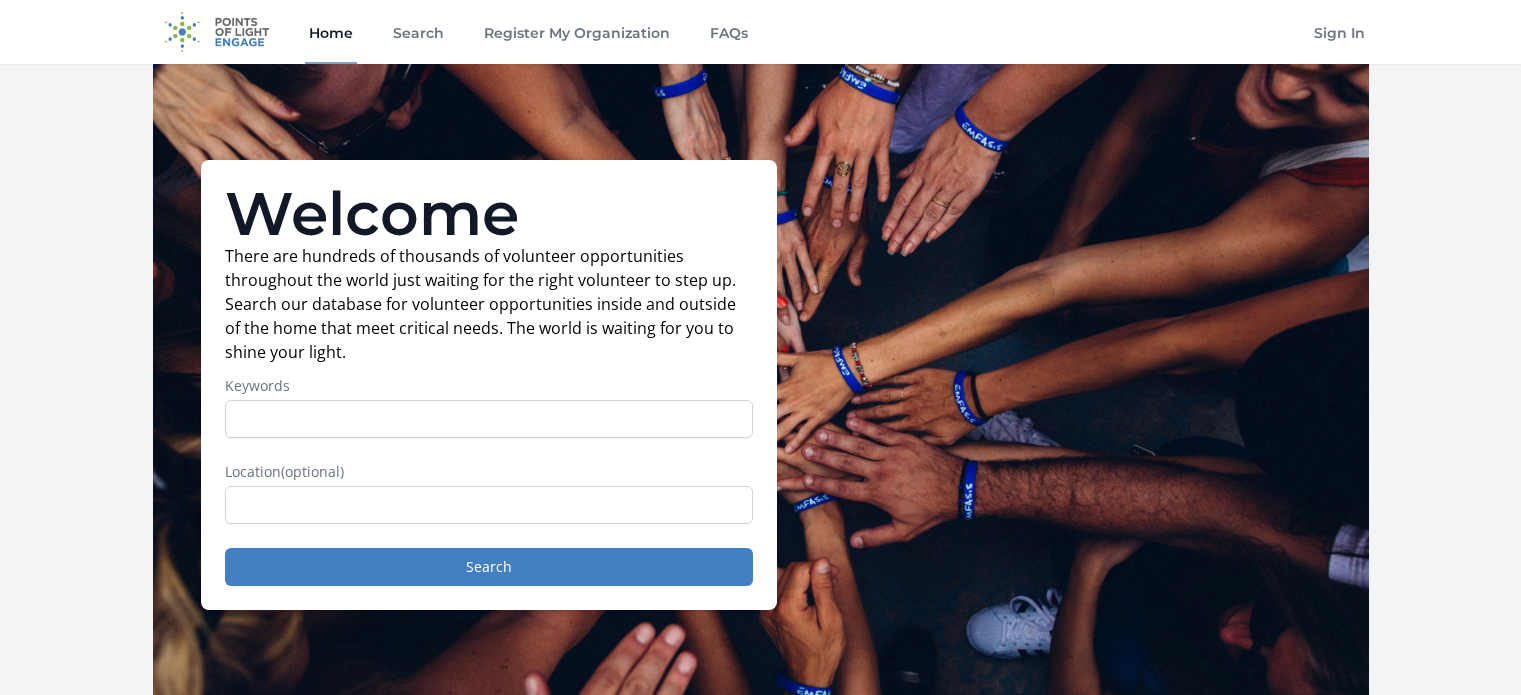 scroll, scrollTop: 0, scrollLeft: 0, axis: both 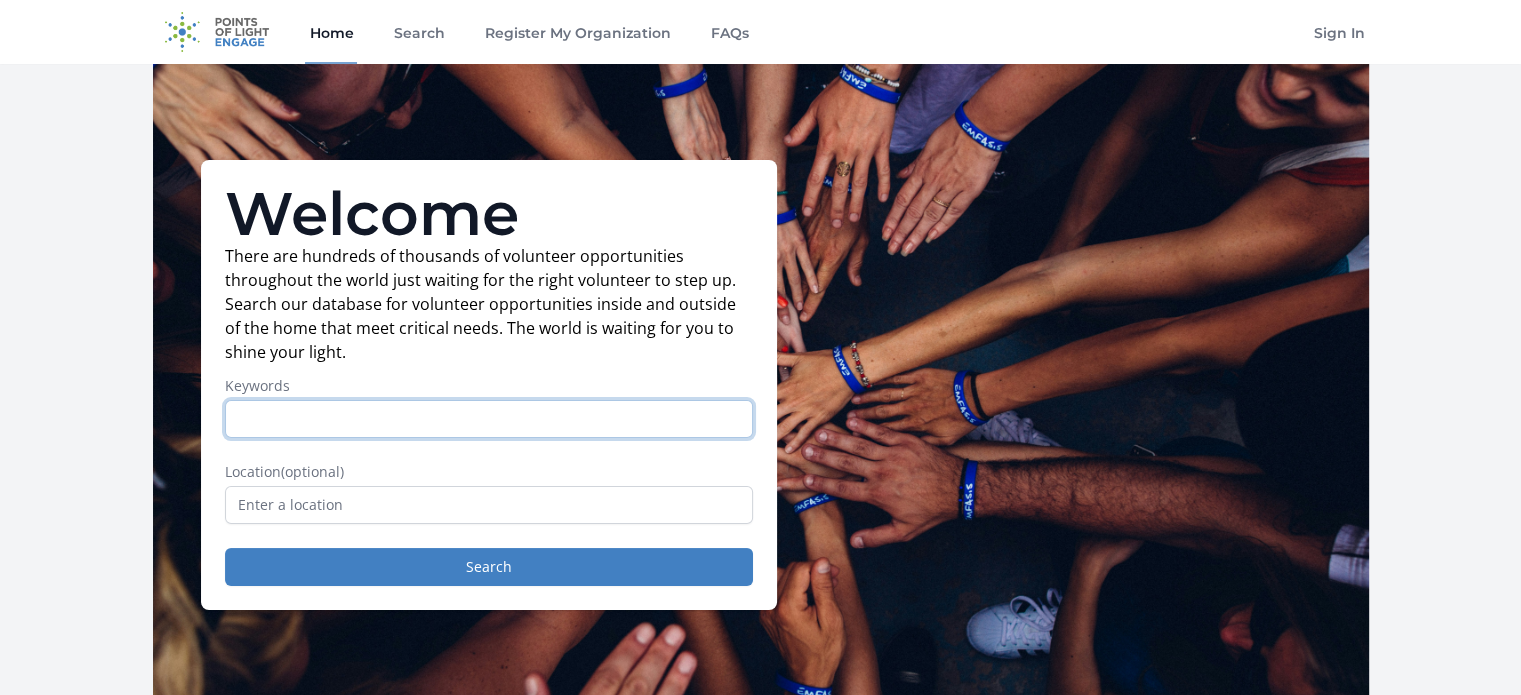 click on "Keywords" at bounding box center [489, 419] 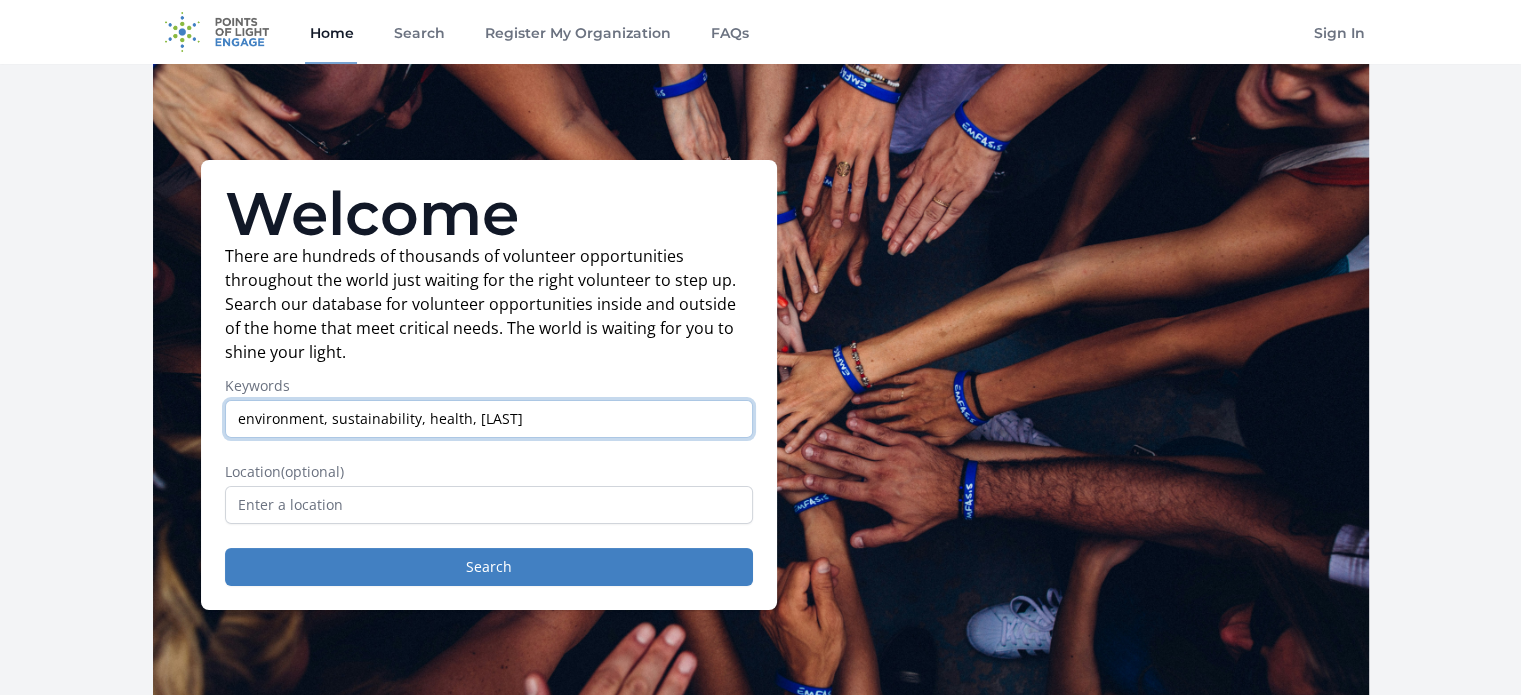 type on "environment, sustainability, health, geriatry" 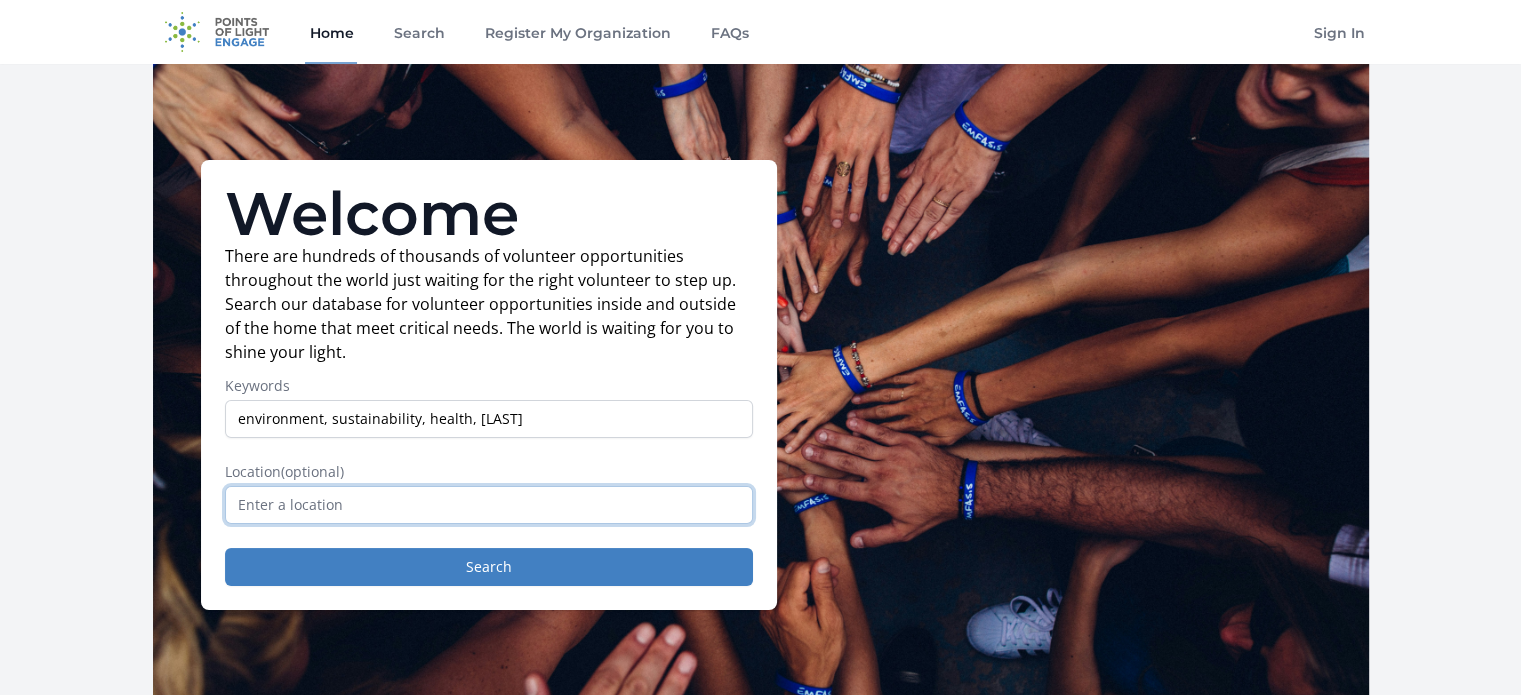 click at bounding box center [489, 505] 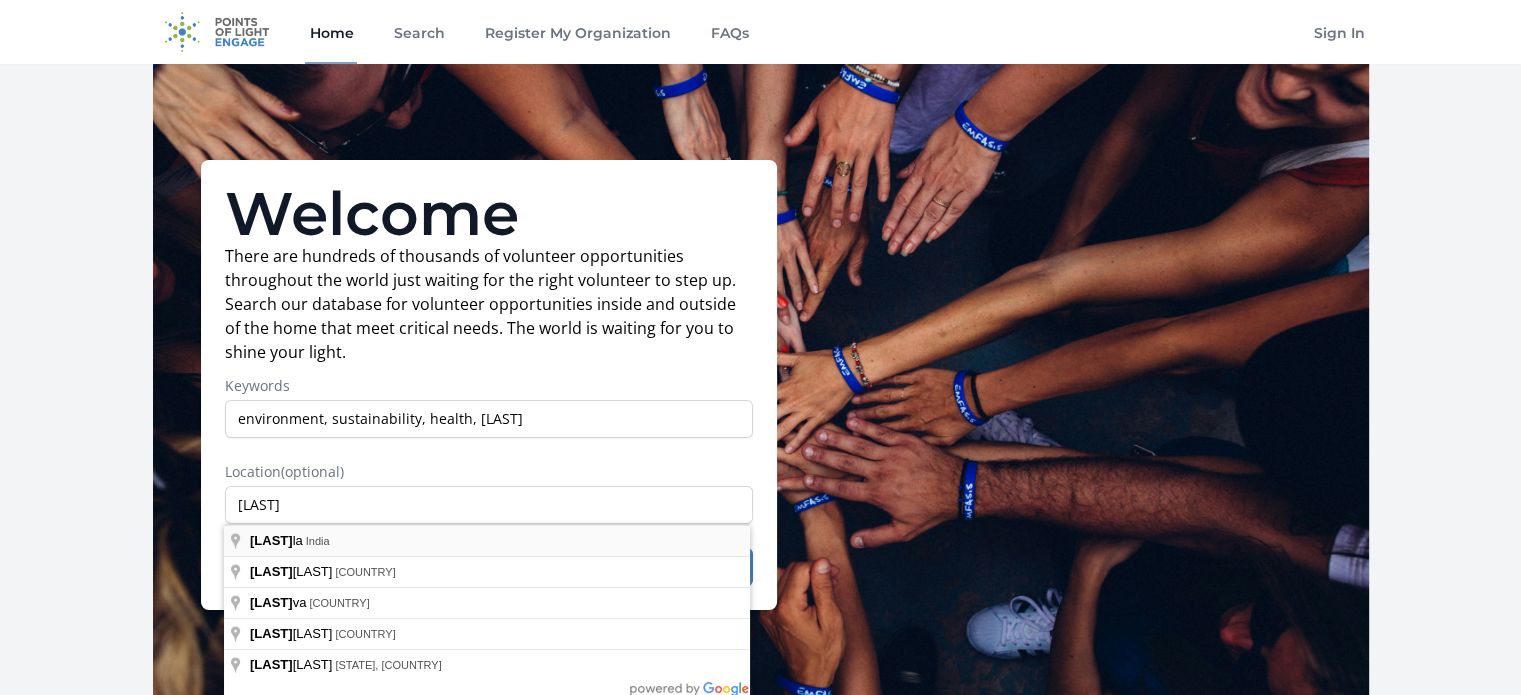 type on "Kerala, India" 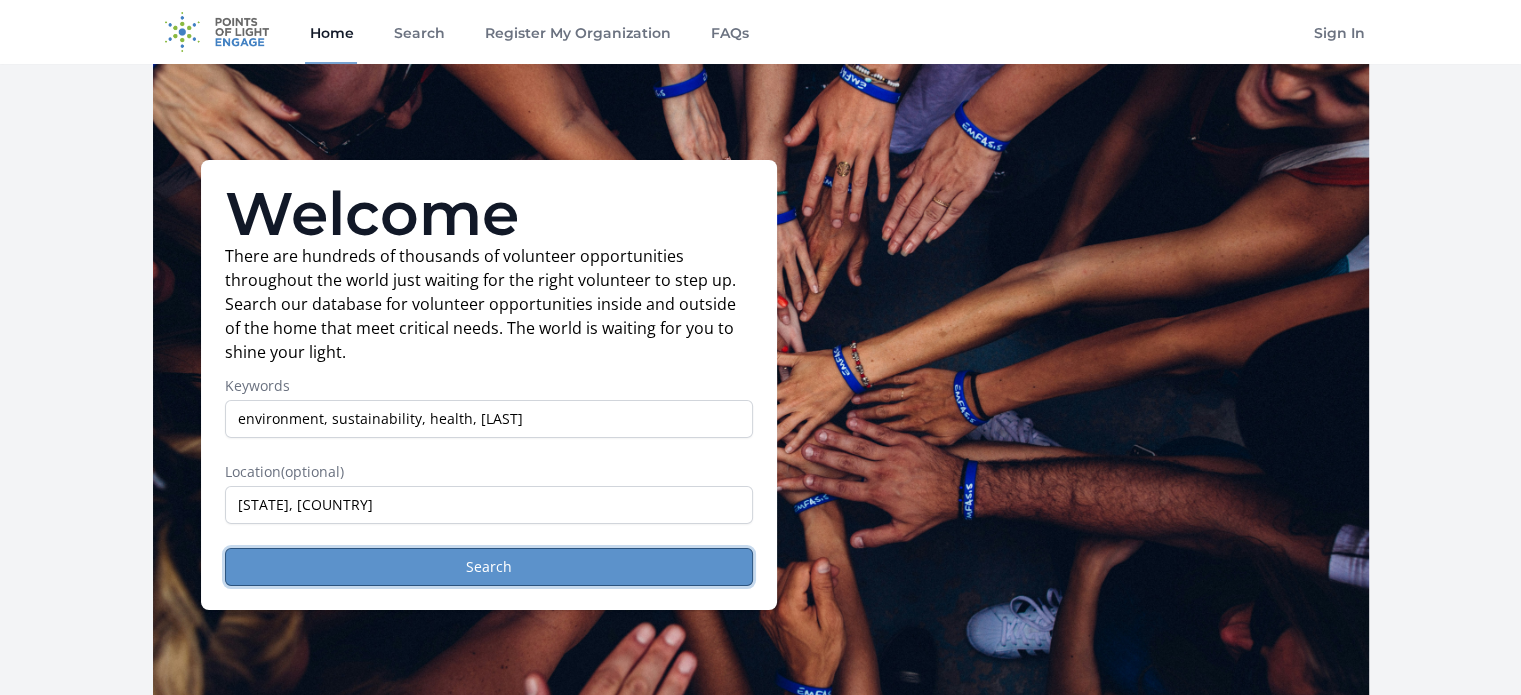 click on "Search" at bounding box center (489, 567) 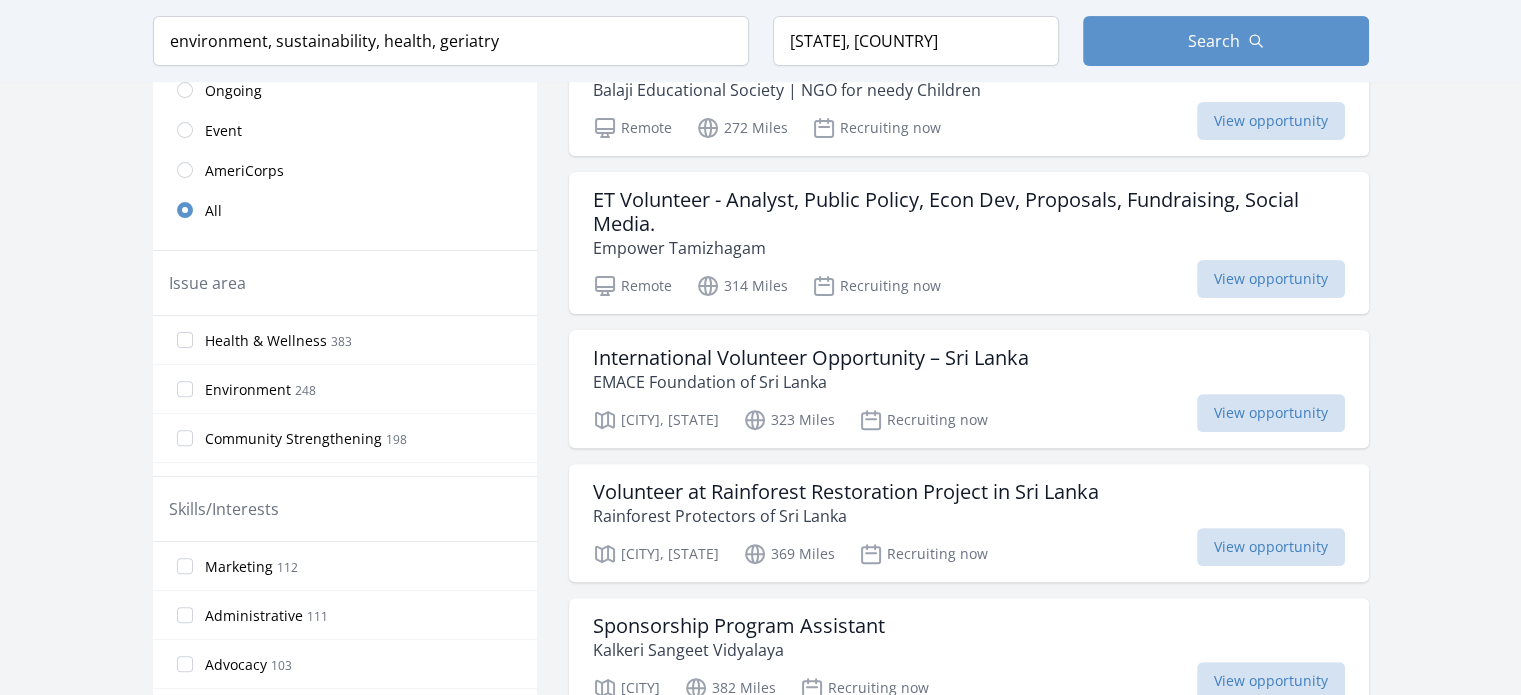 scroll, scrollTop: 584, scrollLeft: 0, axis: vertical 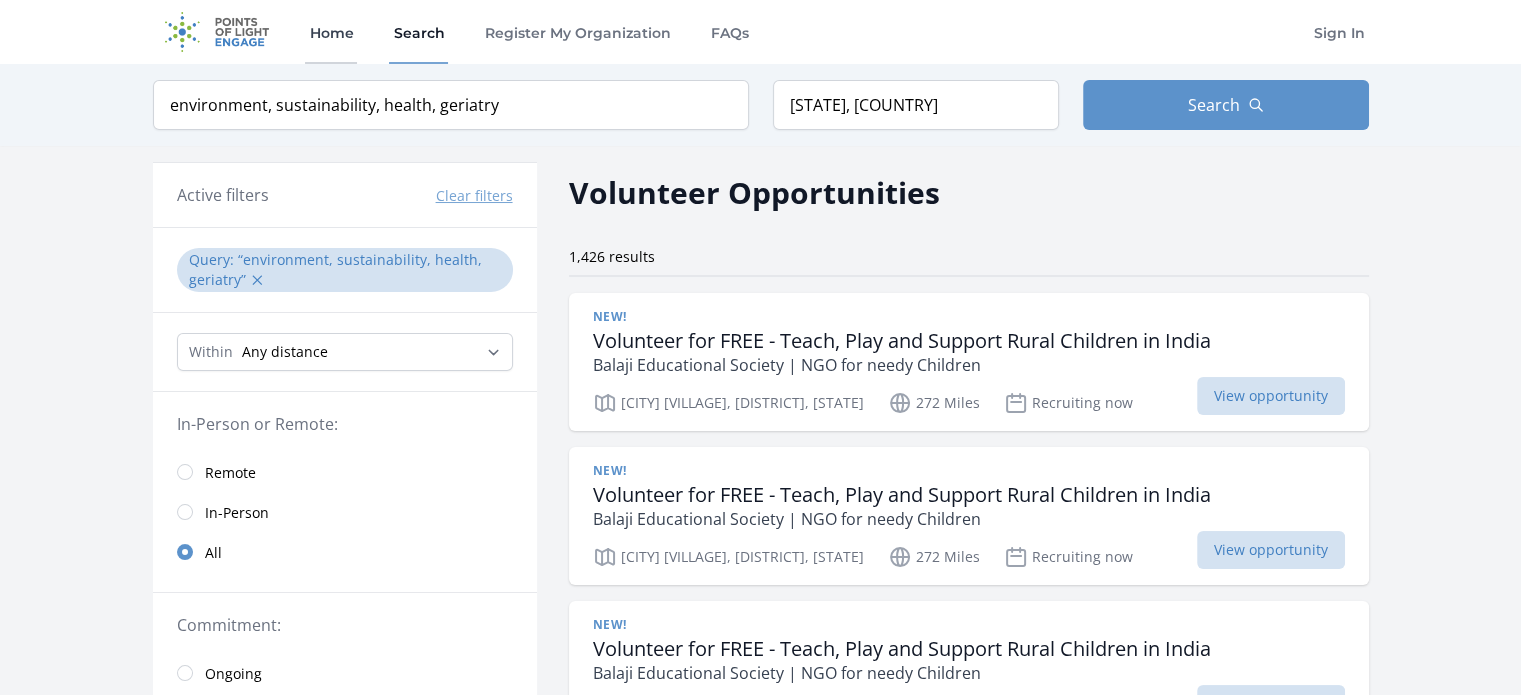 click on "Home" at bounding box center (331, 32) 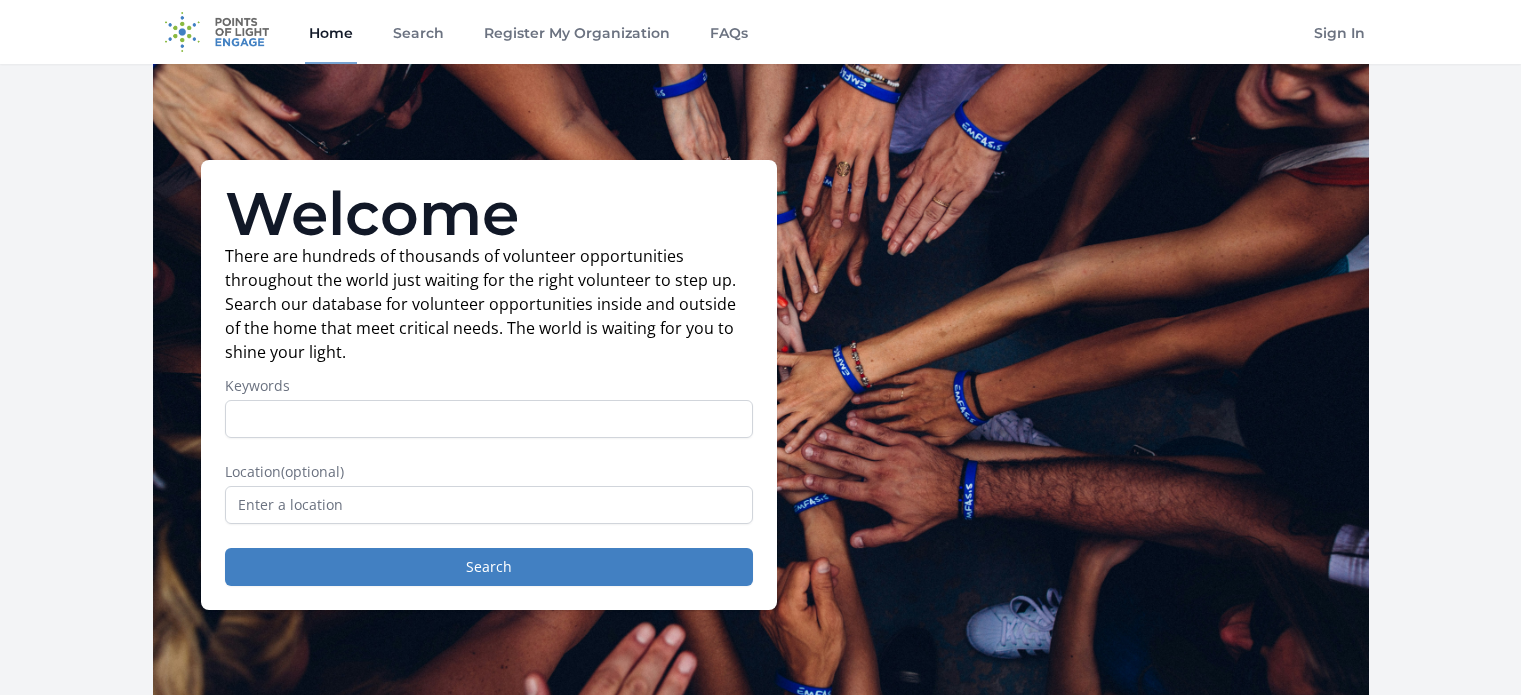 scroll, scrollTop: 0, scrollLeft: 0, axis: both 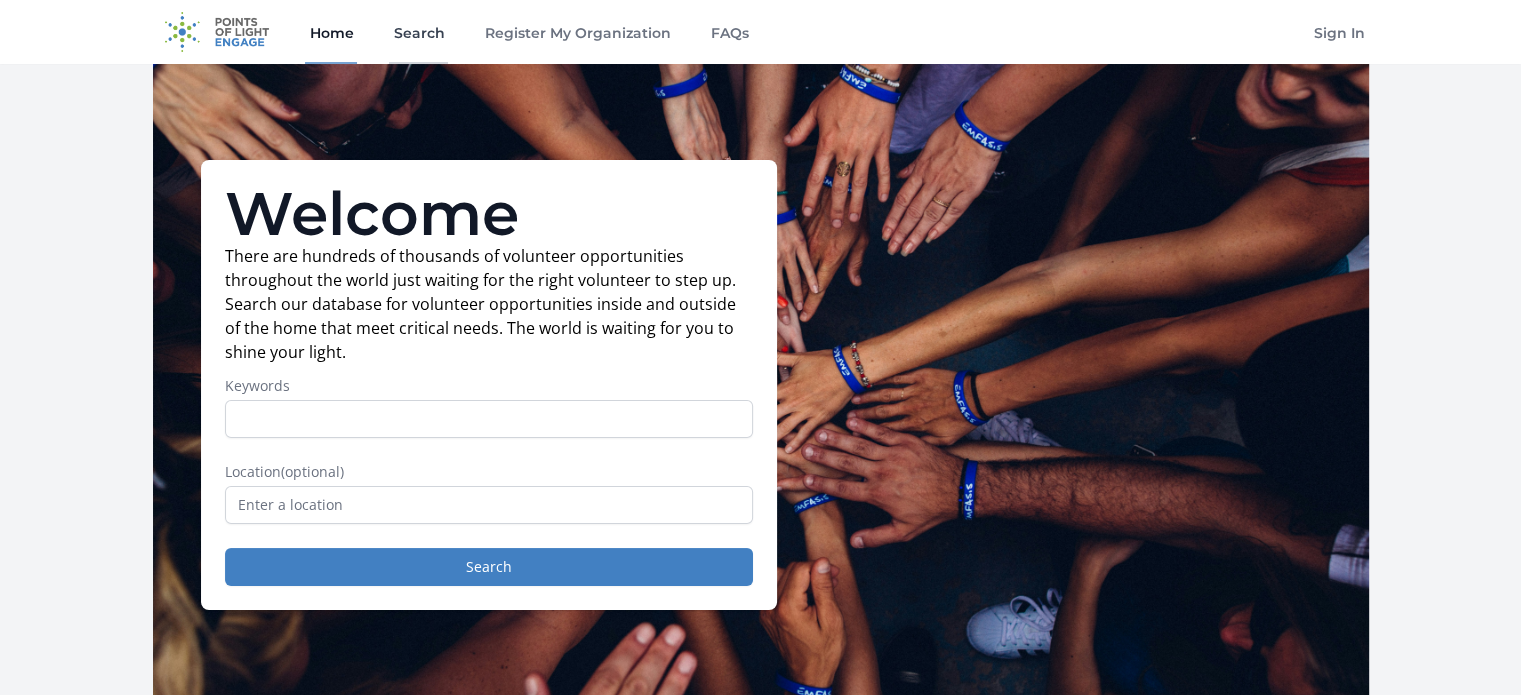 click on "Search" at bounding box center (418, 32) 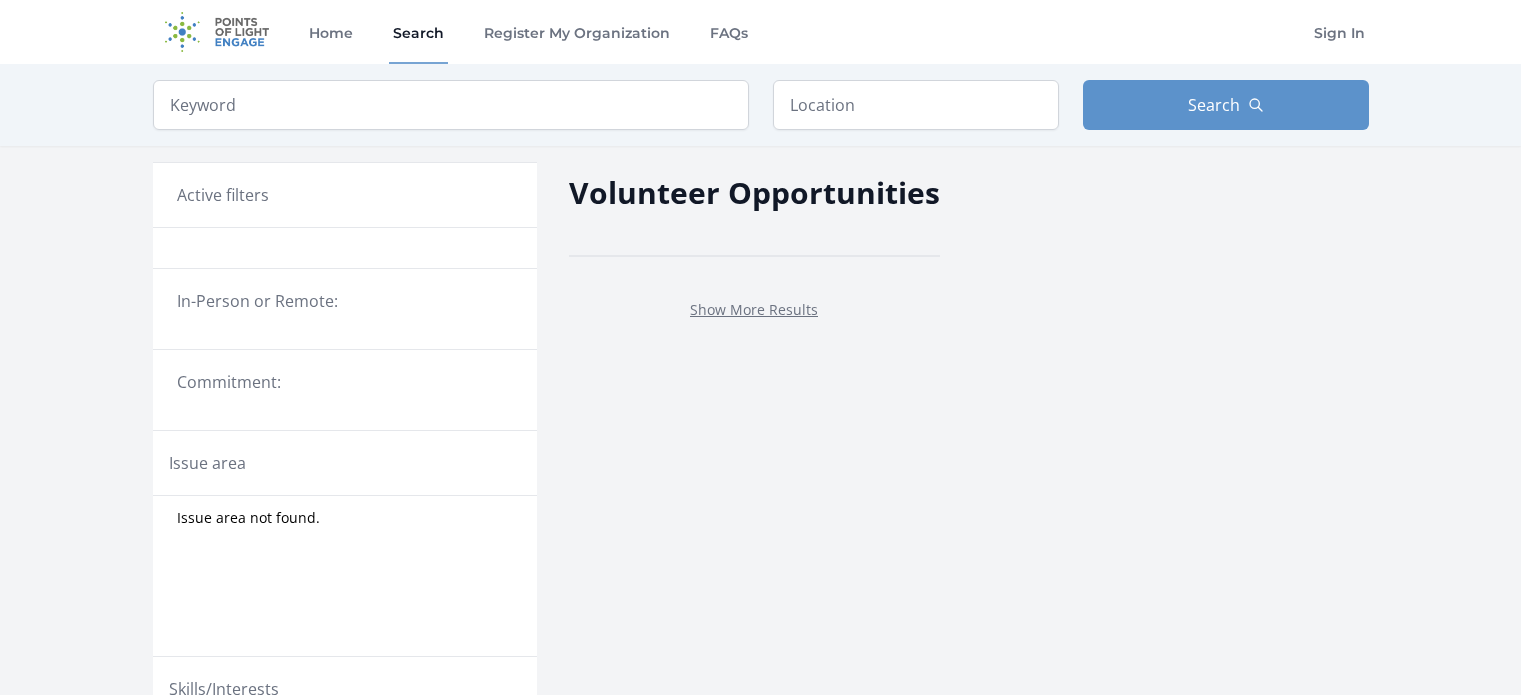 scroll, scrollTop: 0, scrollLeft: 0, axis: both 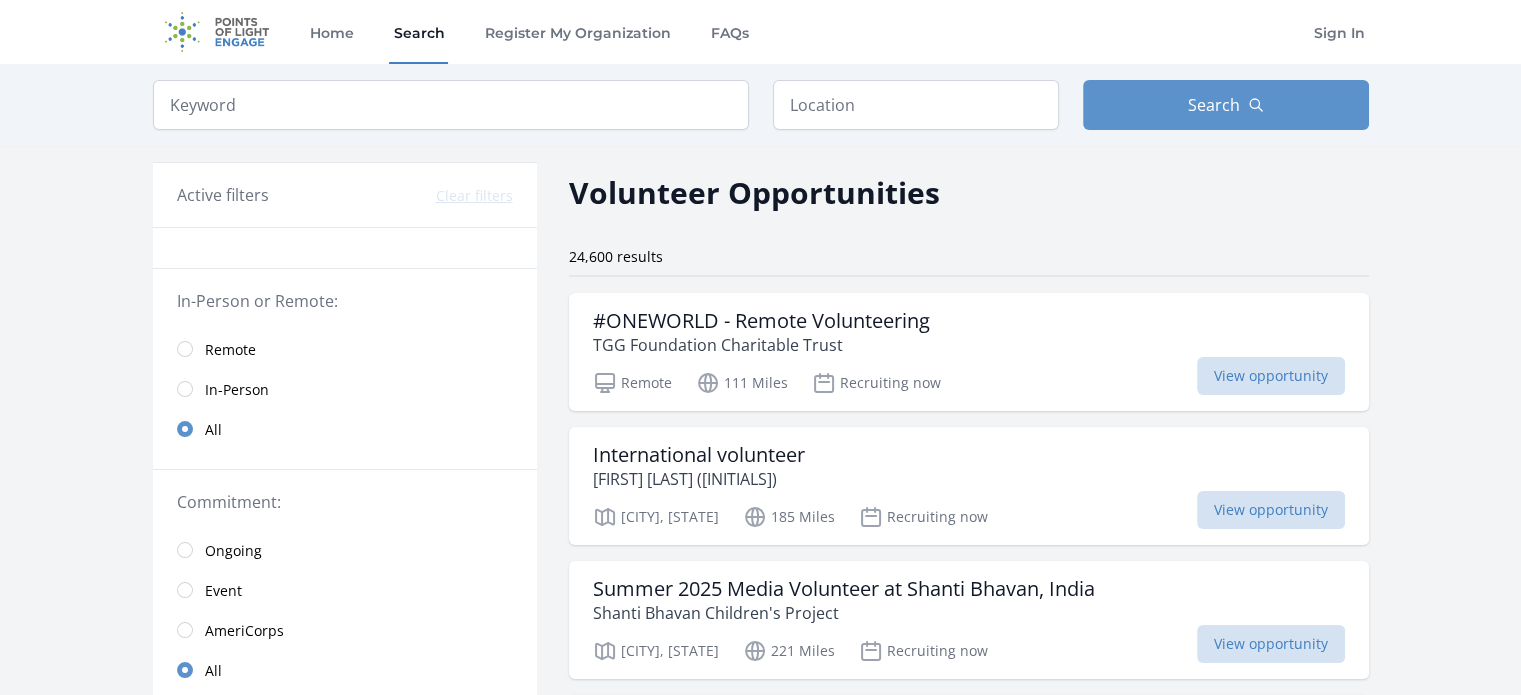 click on "Search" at bounding box center [418, 32] 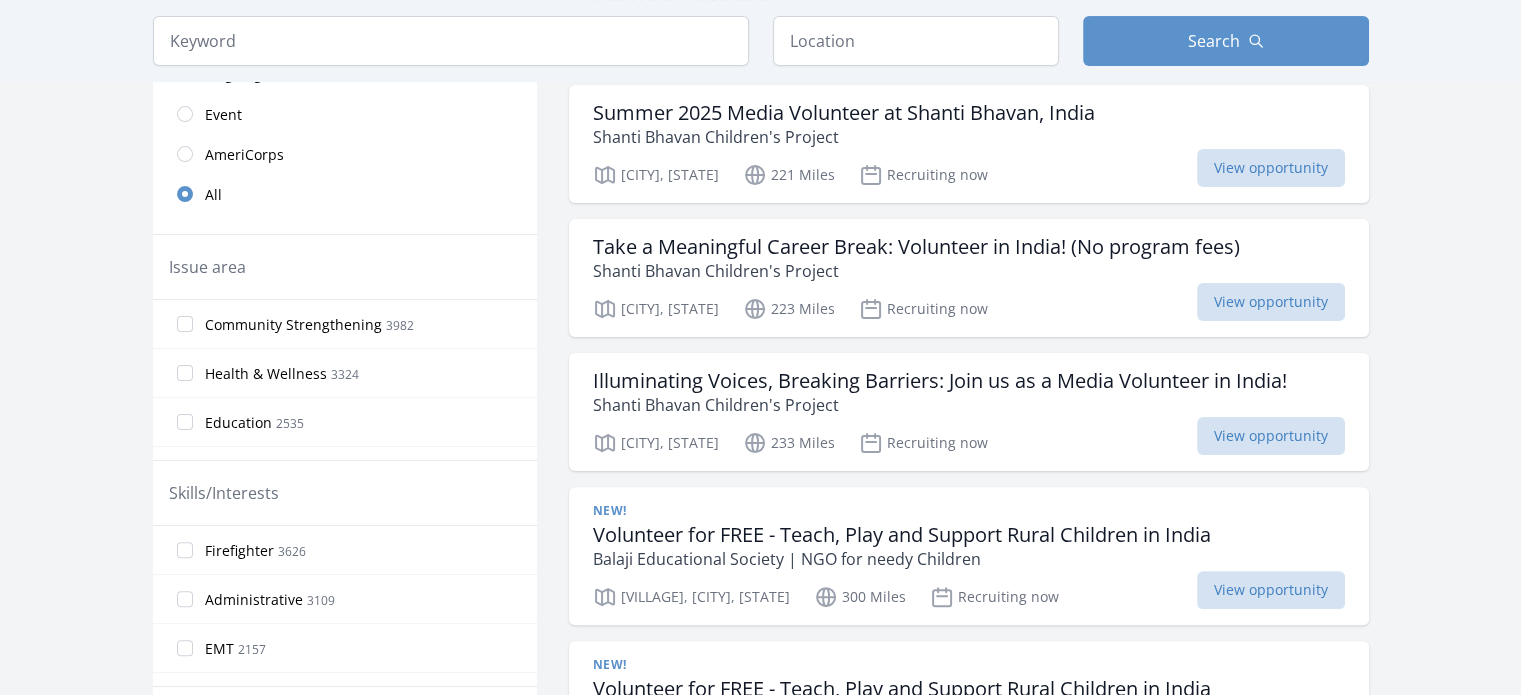 scroll, scrollTop: 0, scrollLeft: 0, axis: both 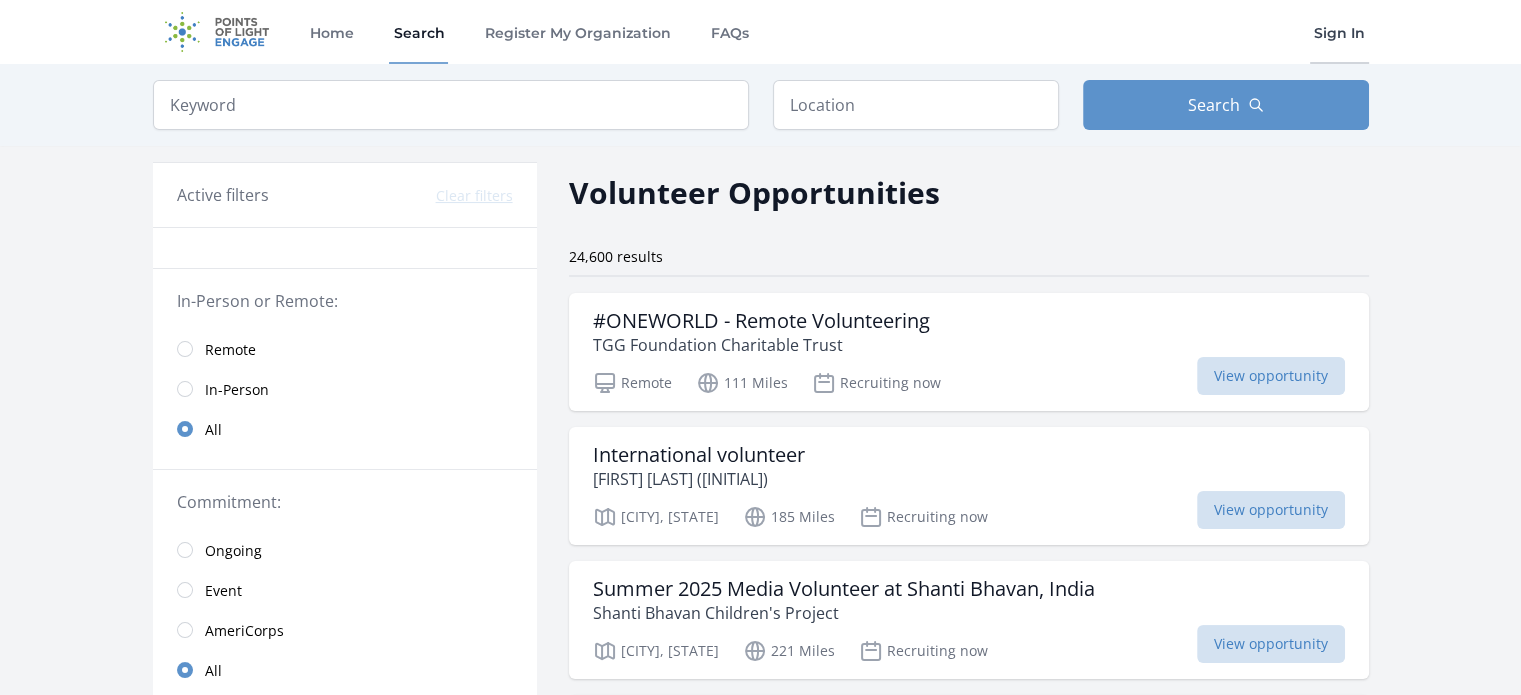 click on "Sign In" at bounding box center (1339, 32) 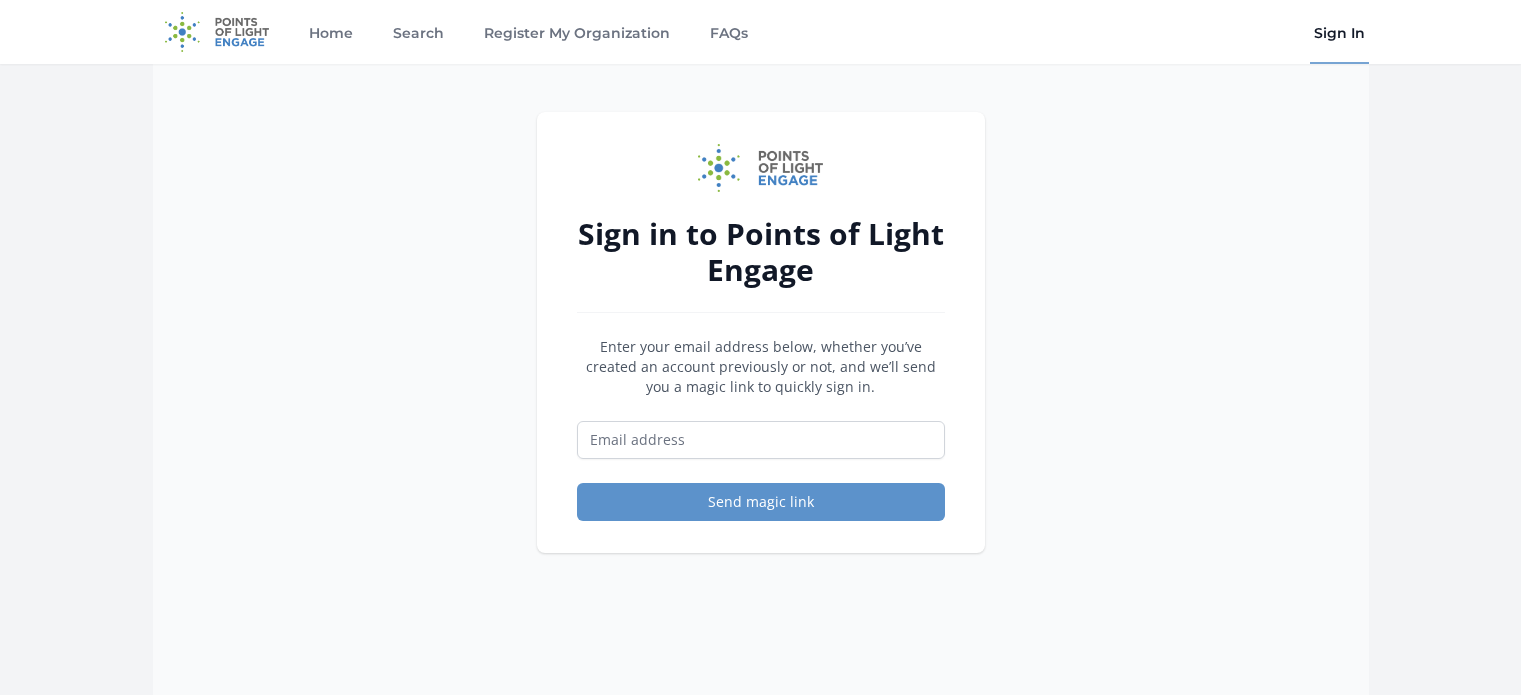 scroll, scrollTop: 0, scrollLeft: 0, axis: both 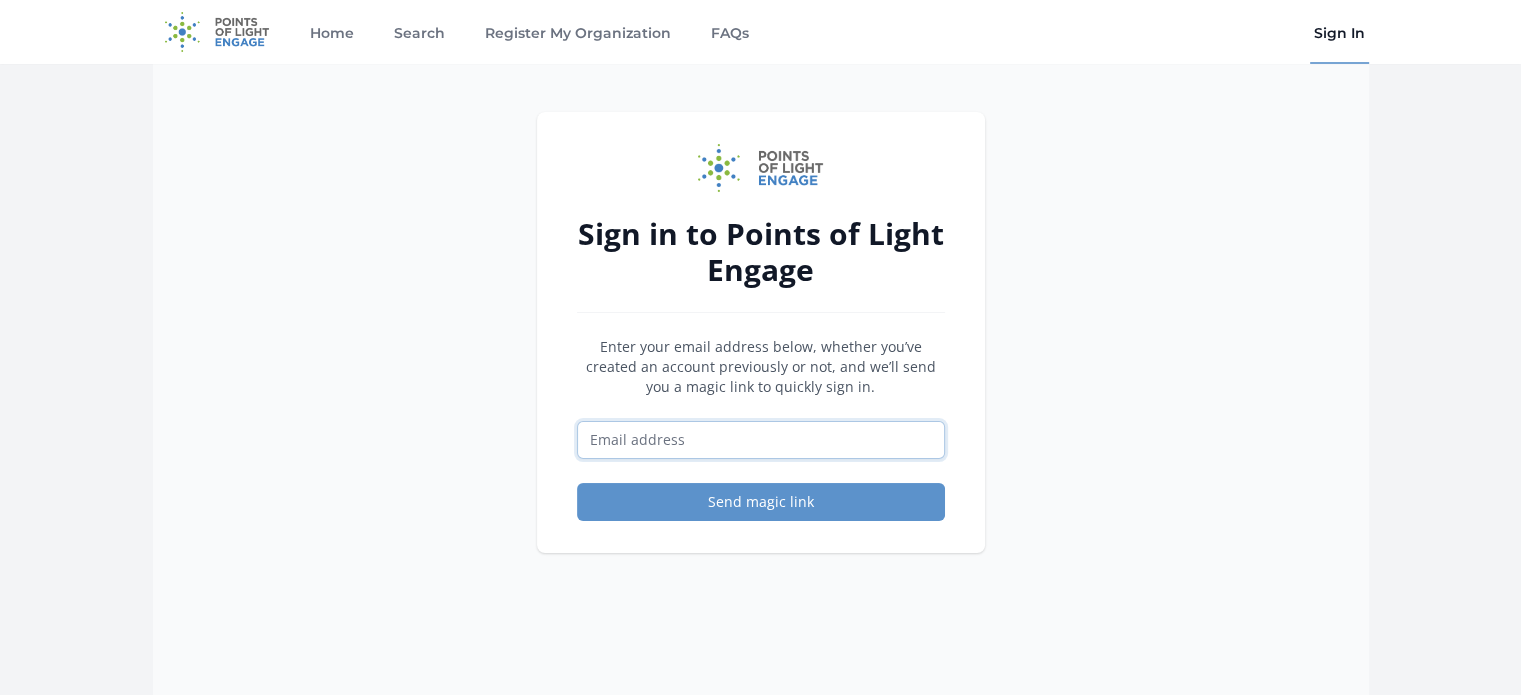 click at bounding box center (761, 440) 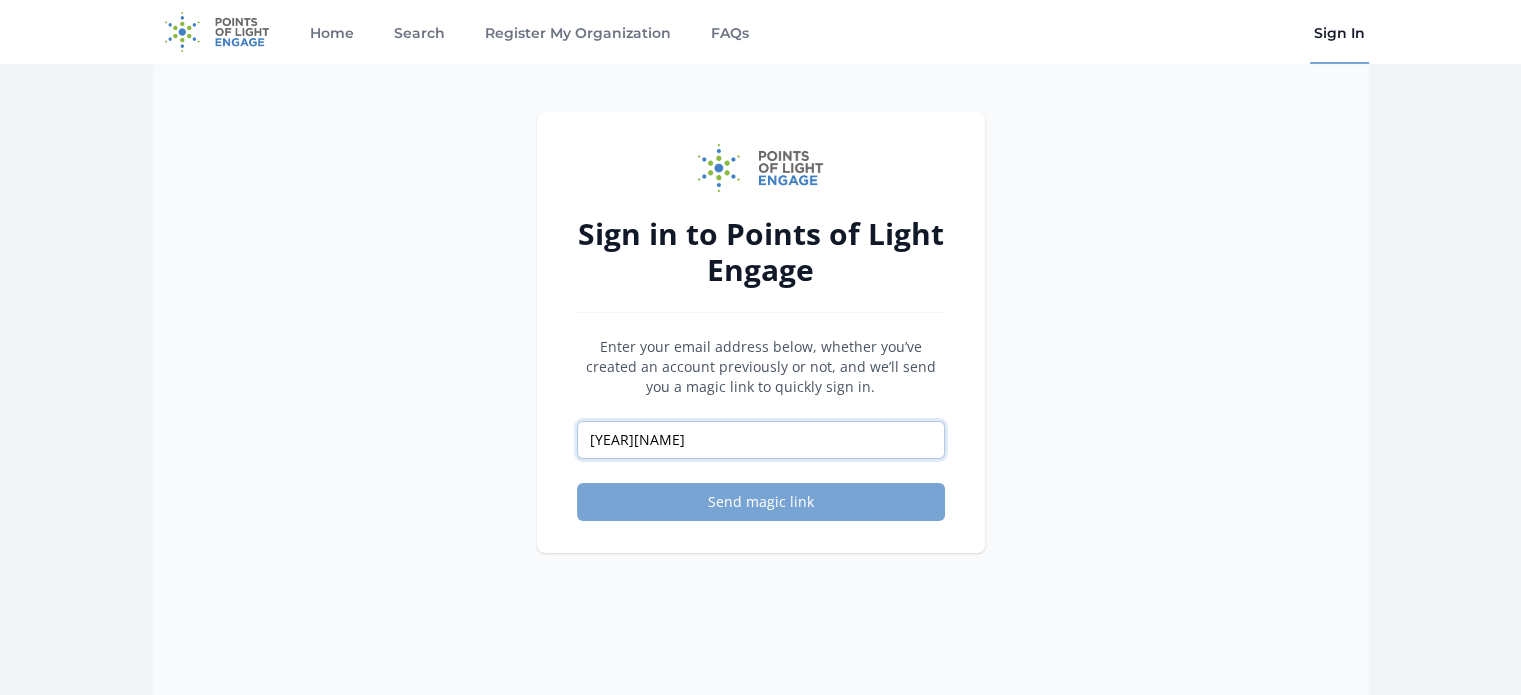 type on "[YEAR][EMAIL]" 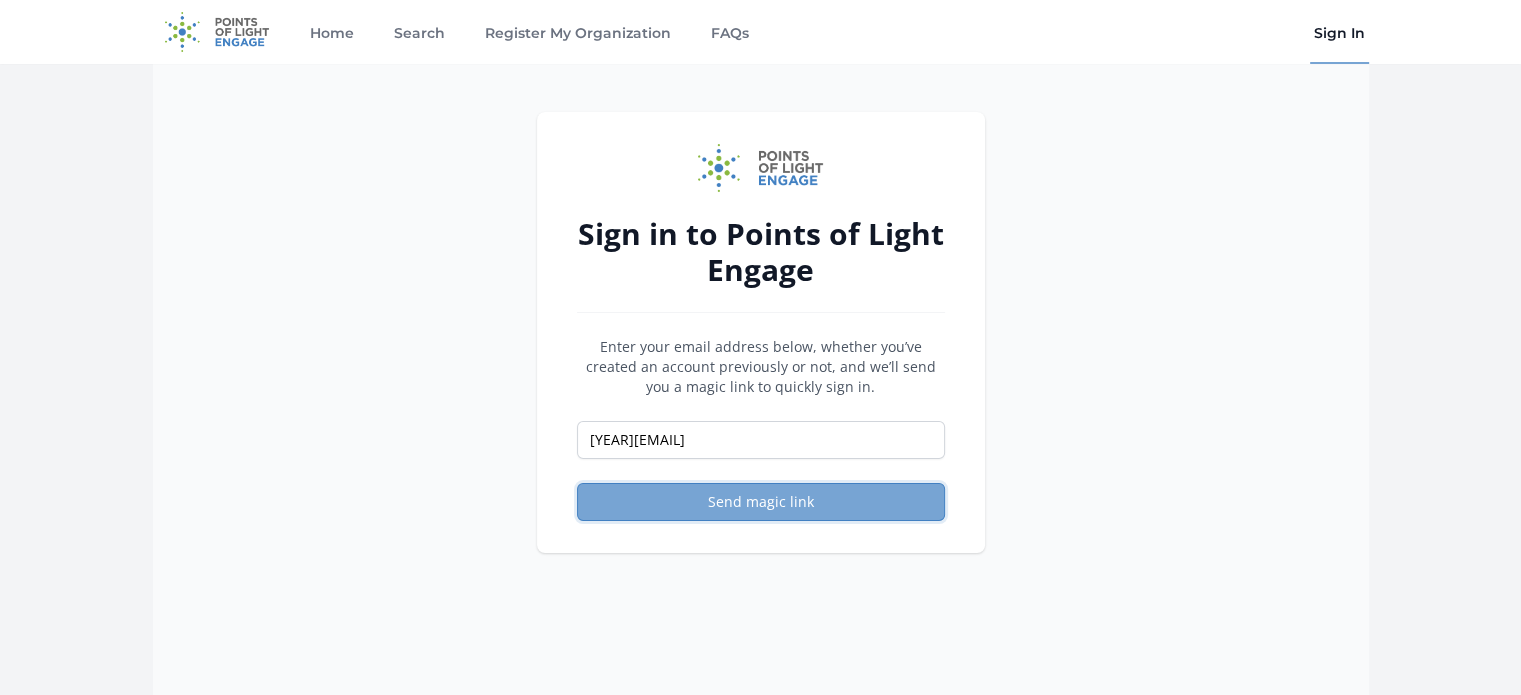 click on "Send magic link" at bounding box center [761, 502] 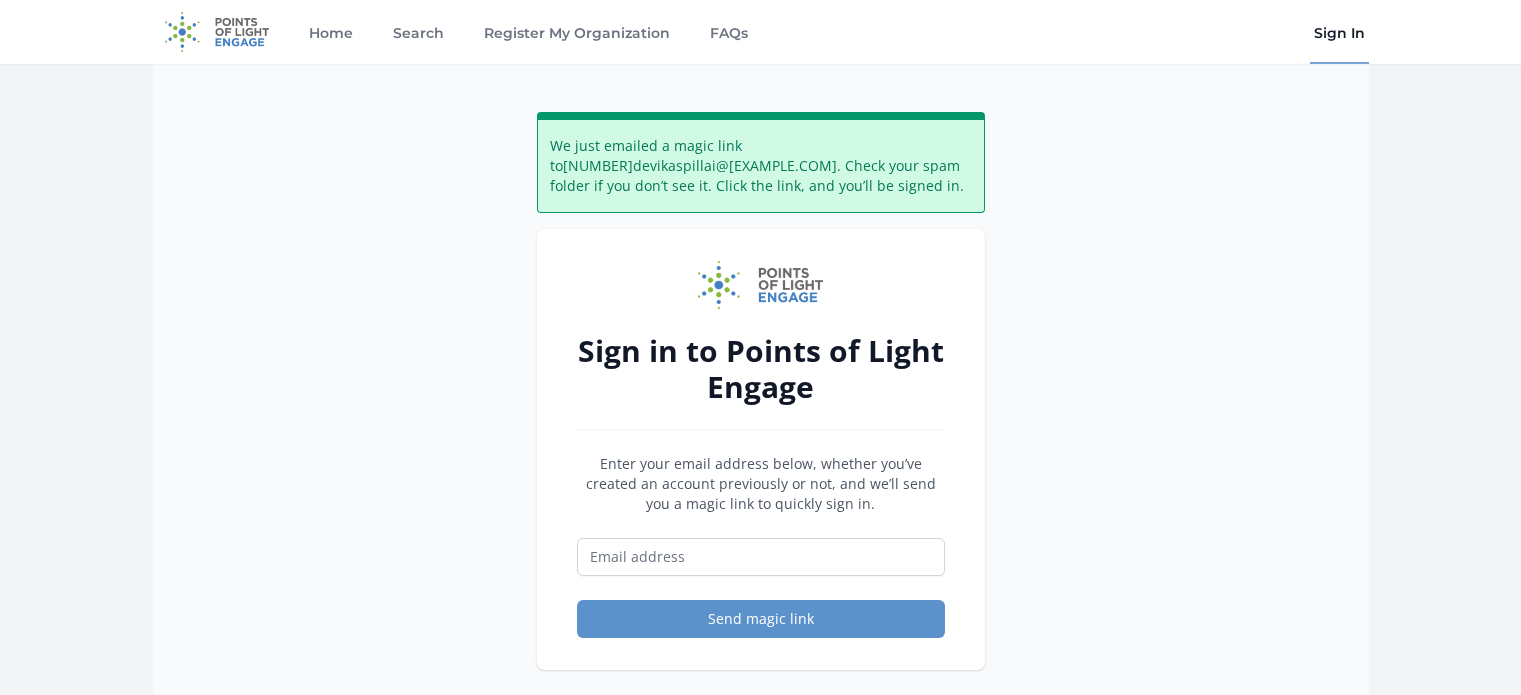 scroll, scrollTop: 0, scrollLeft: 0, axis: both 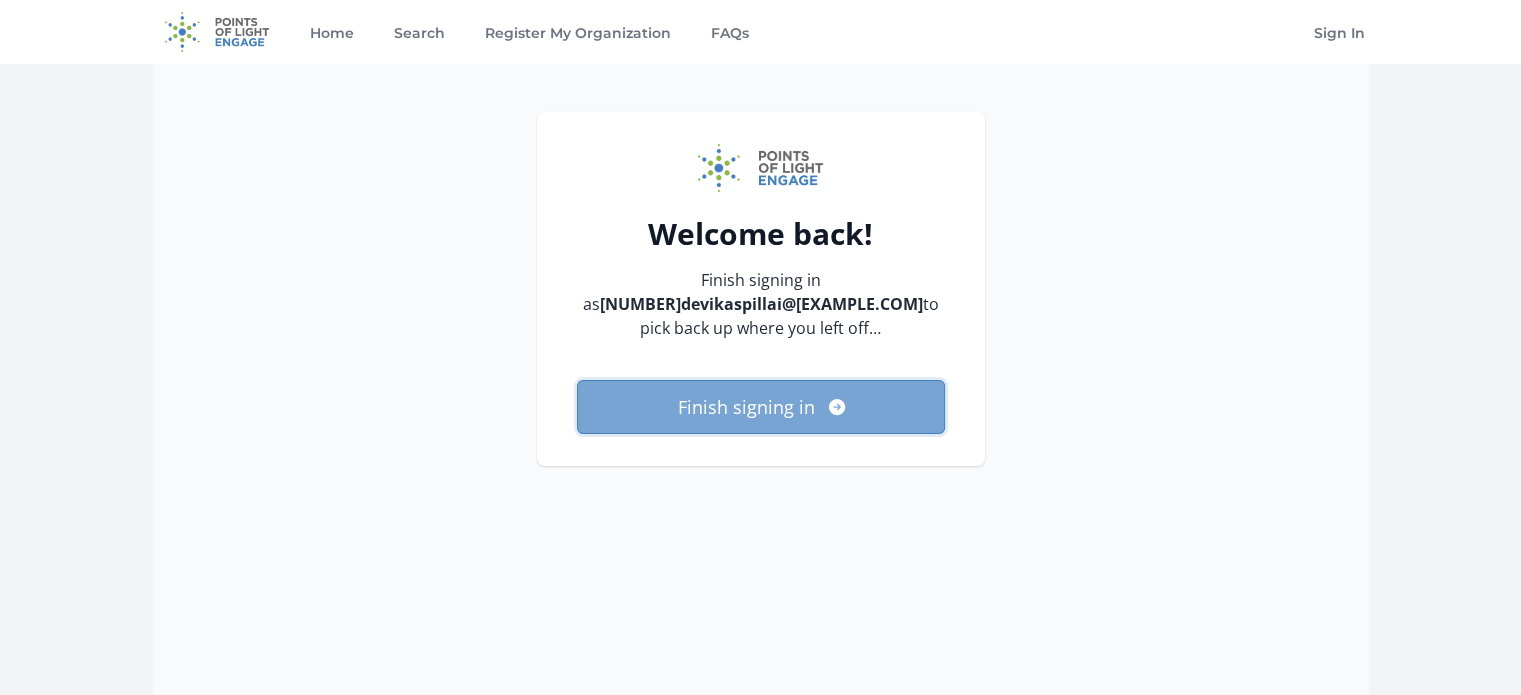 click on "Finish signing in" at bounding box center [761, 407] 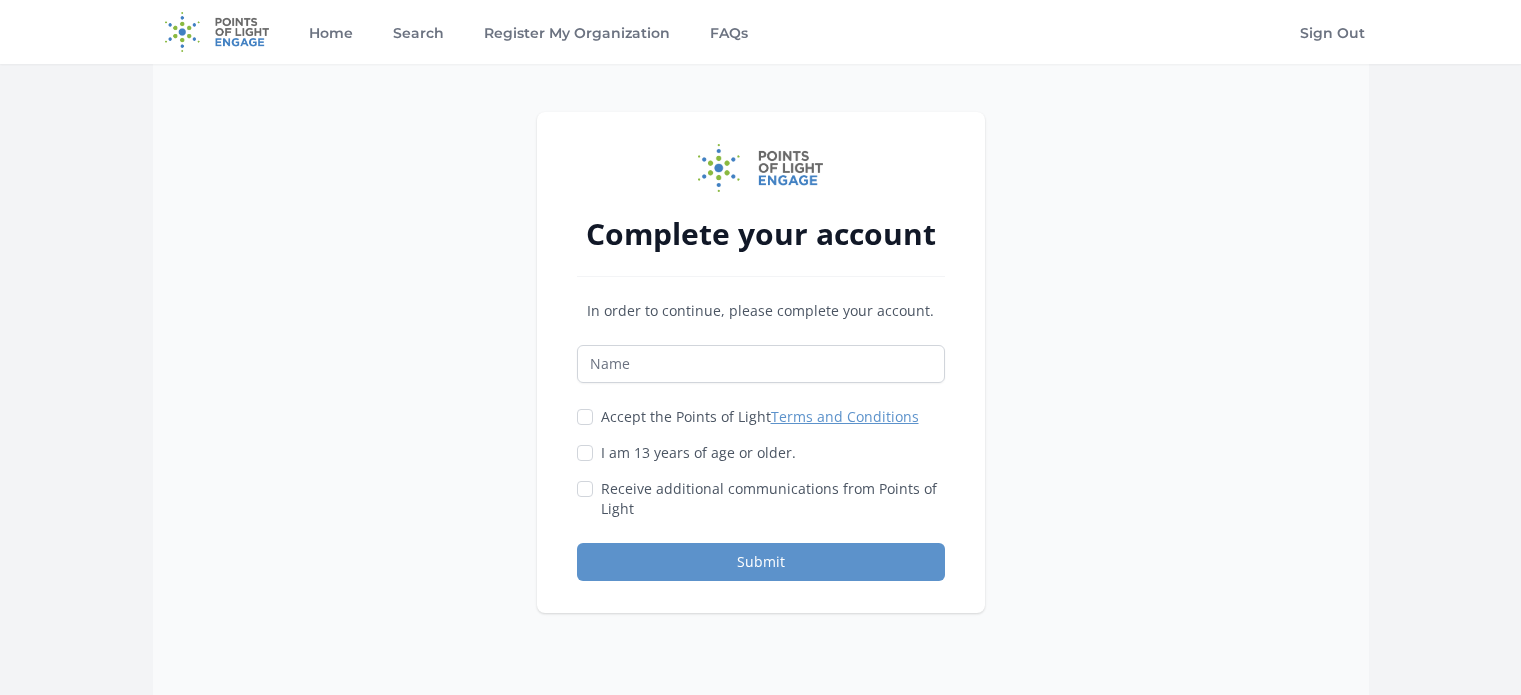 scroll, scrollTop: 0, scrollLeft: 0, axis: both 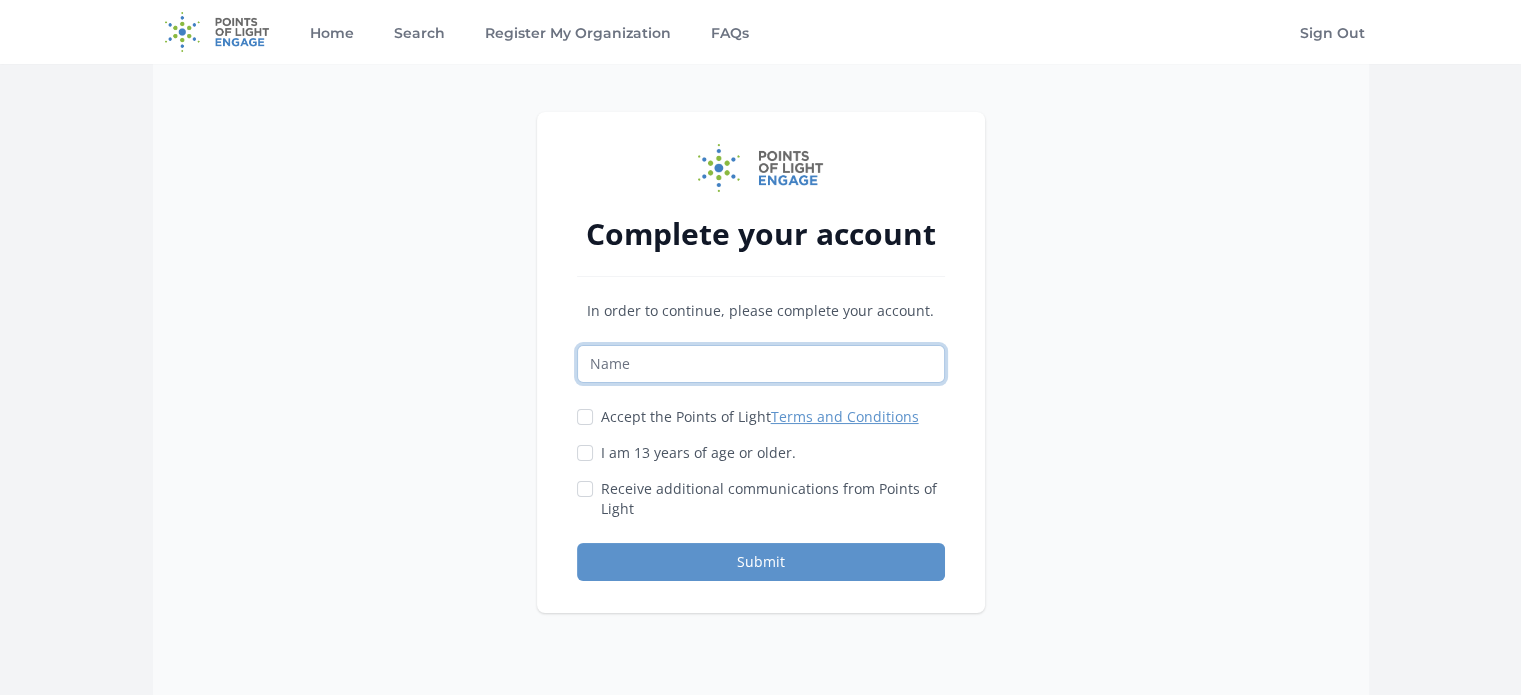 click at bounding box center (761, 364) 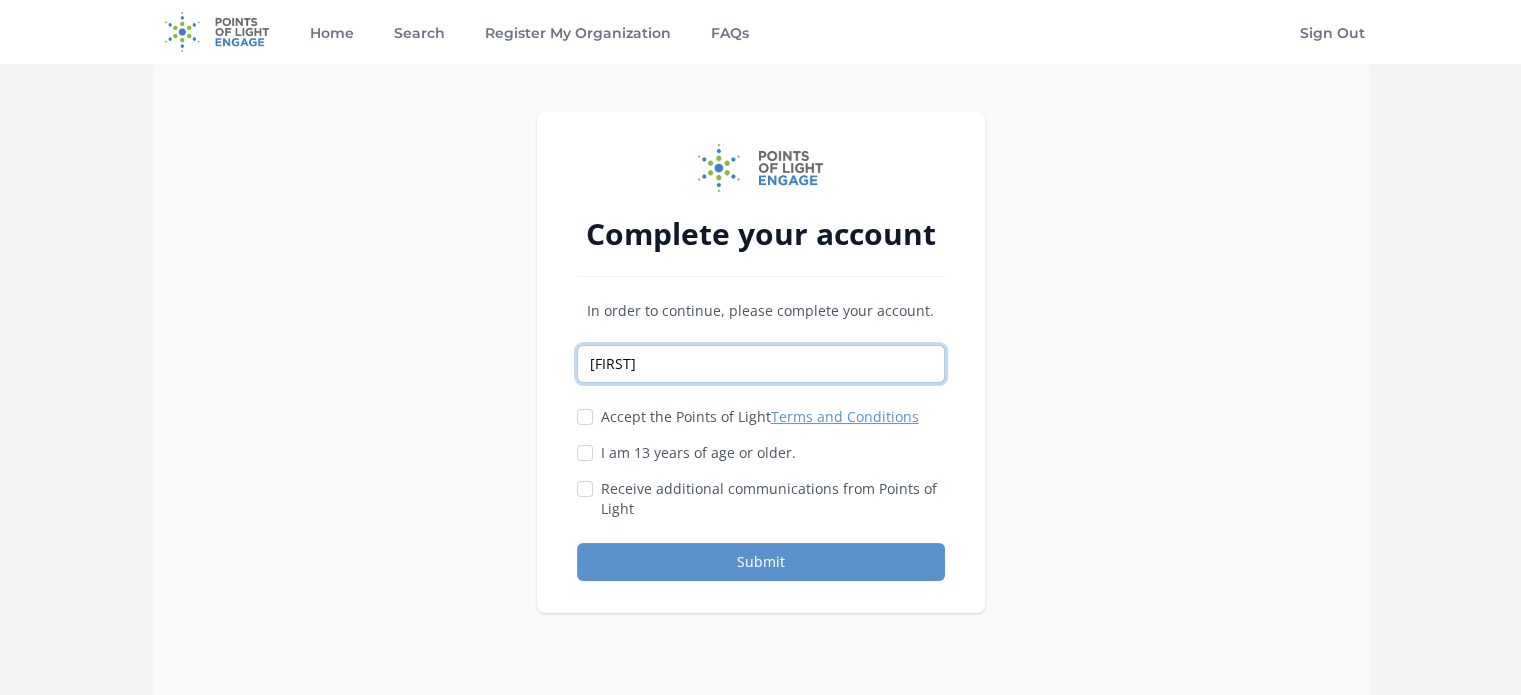 type on "[FIRST]" 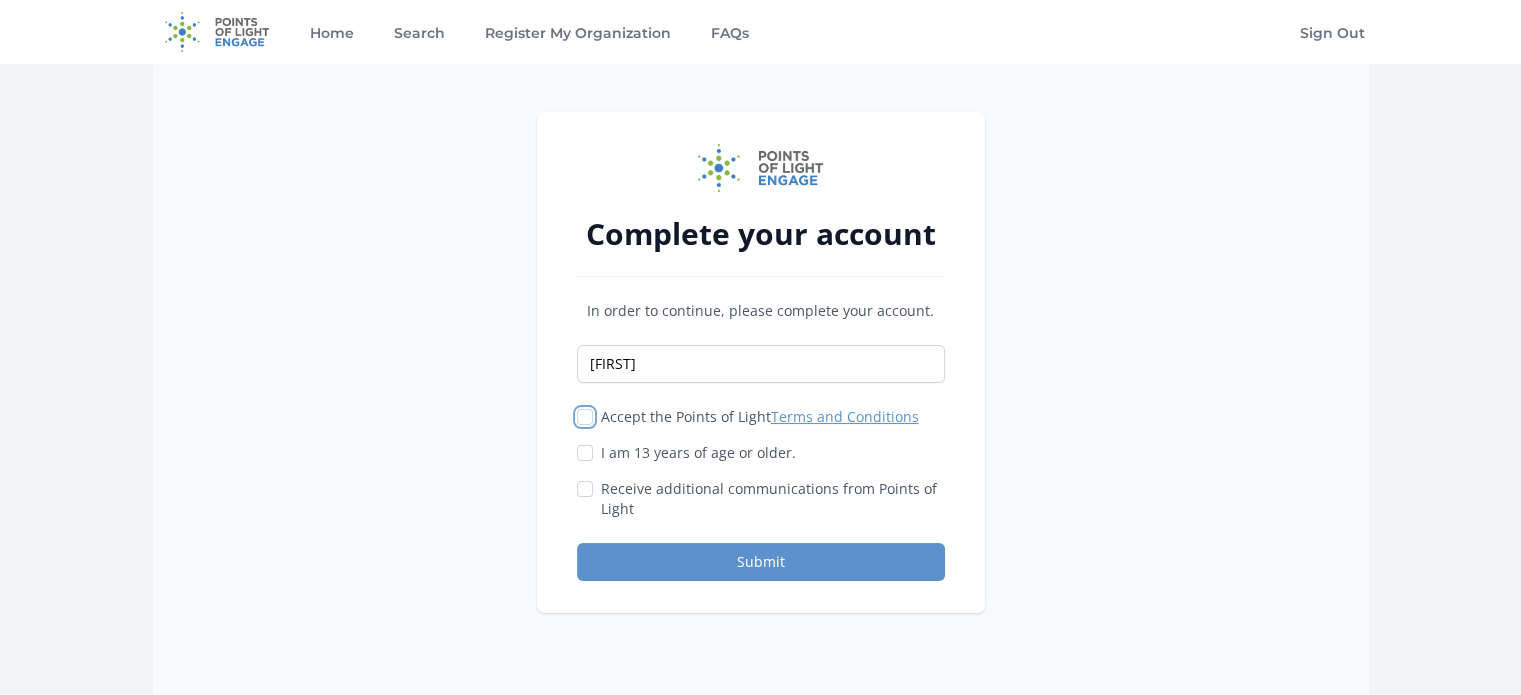 click on "Accept the Points of Light  Terms and Conditions" at bounding box center [585, 417] 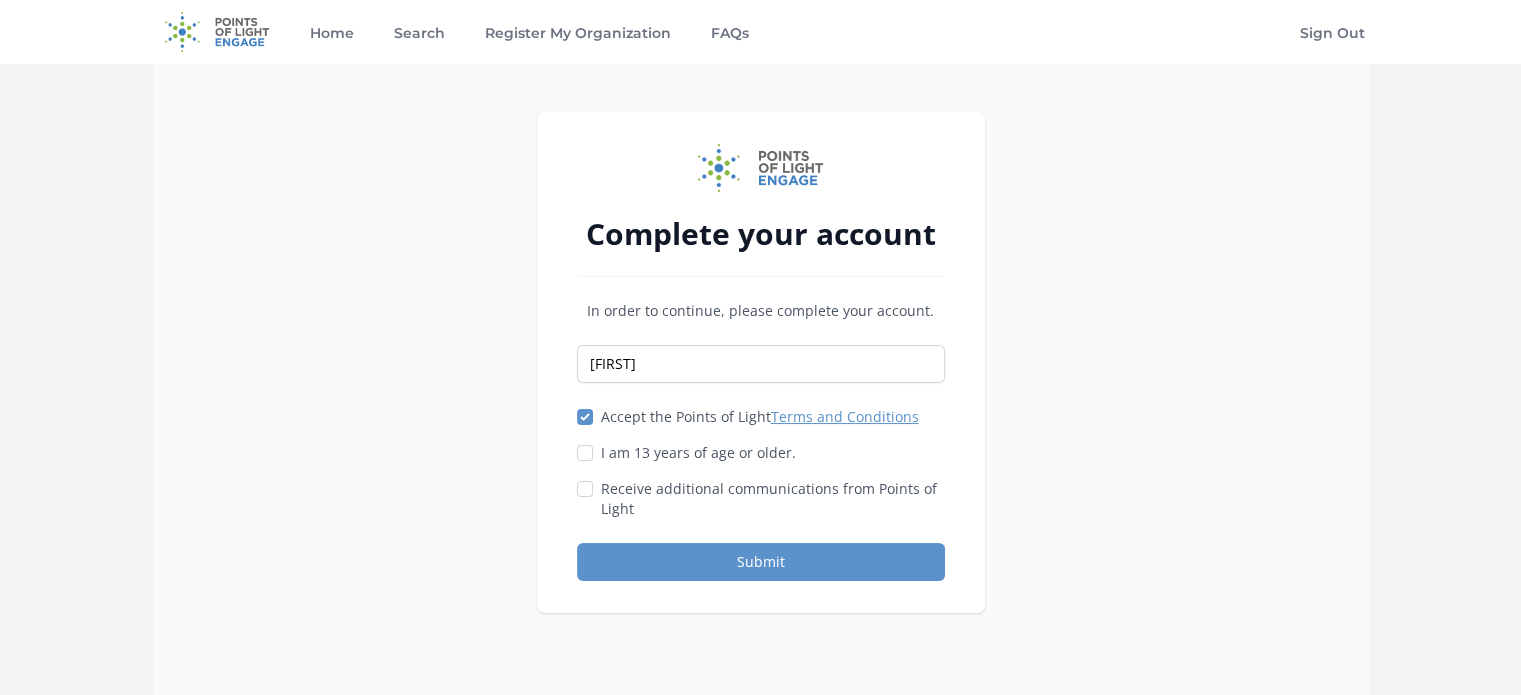 click at bounding box center [585, 453] 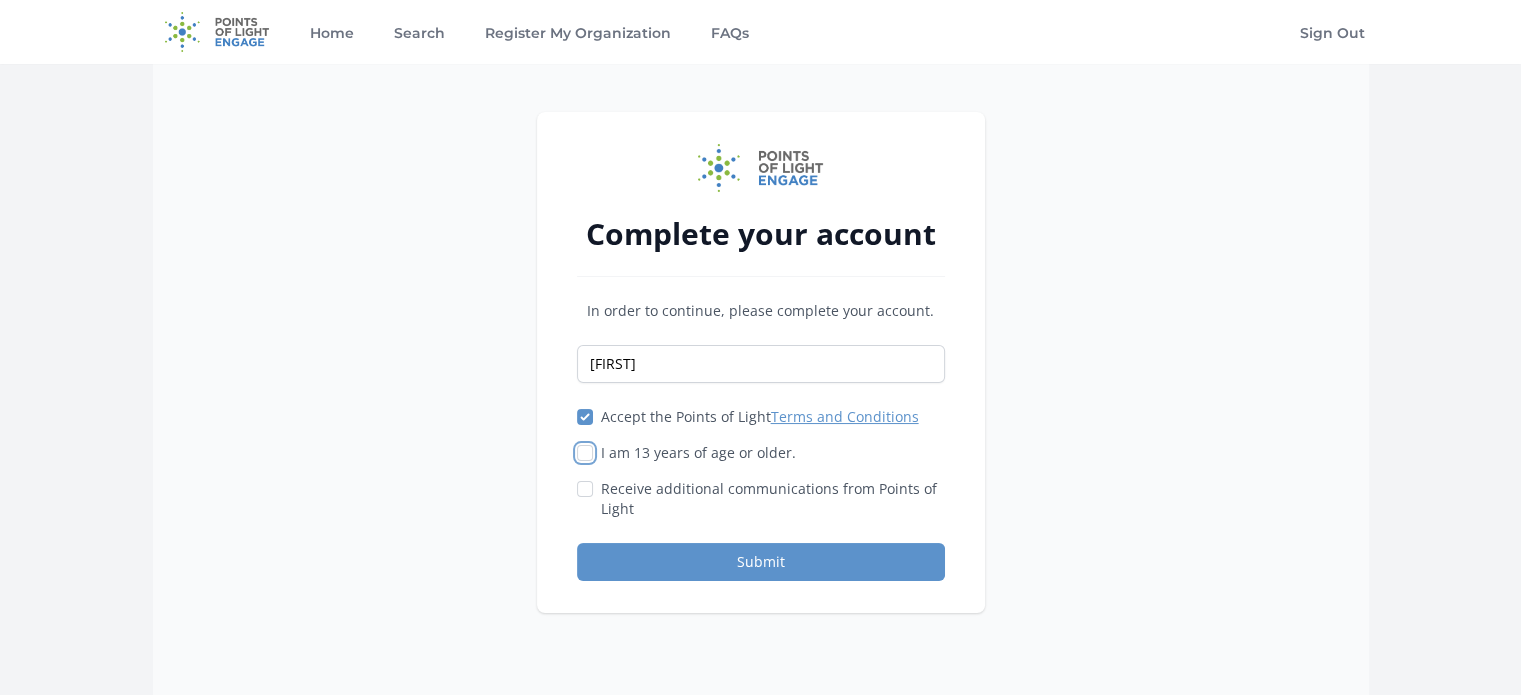 click on "I am 13 years of age or older." at bounding box center [585, 453] 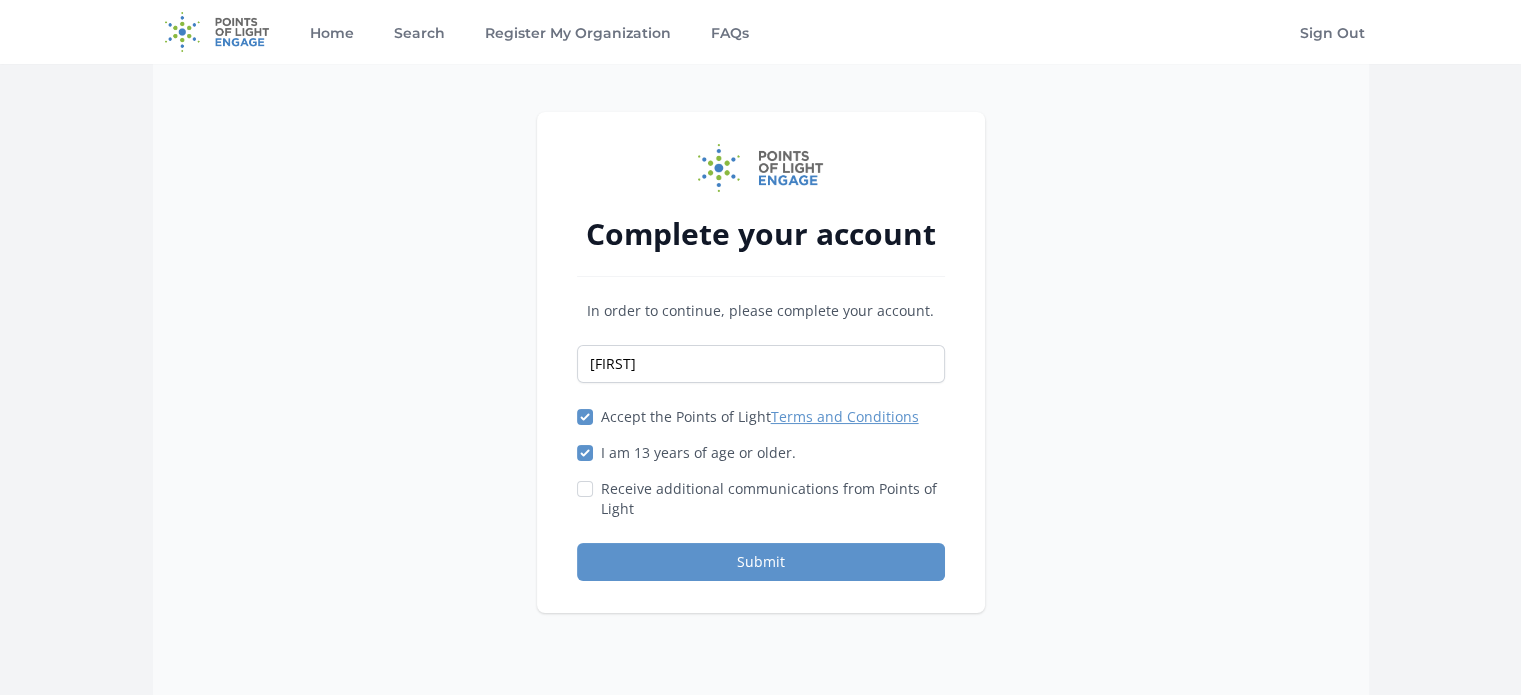 click at bounding box center (585, 489) 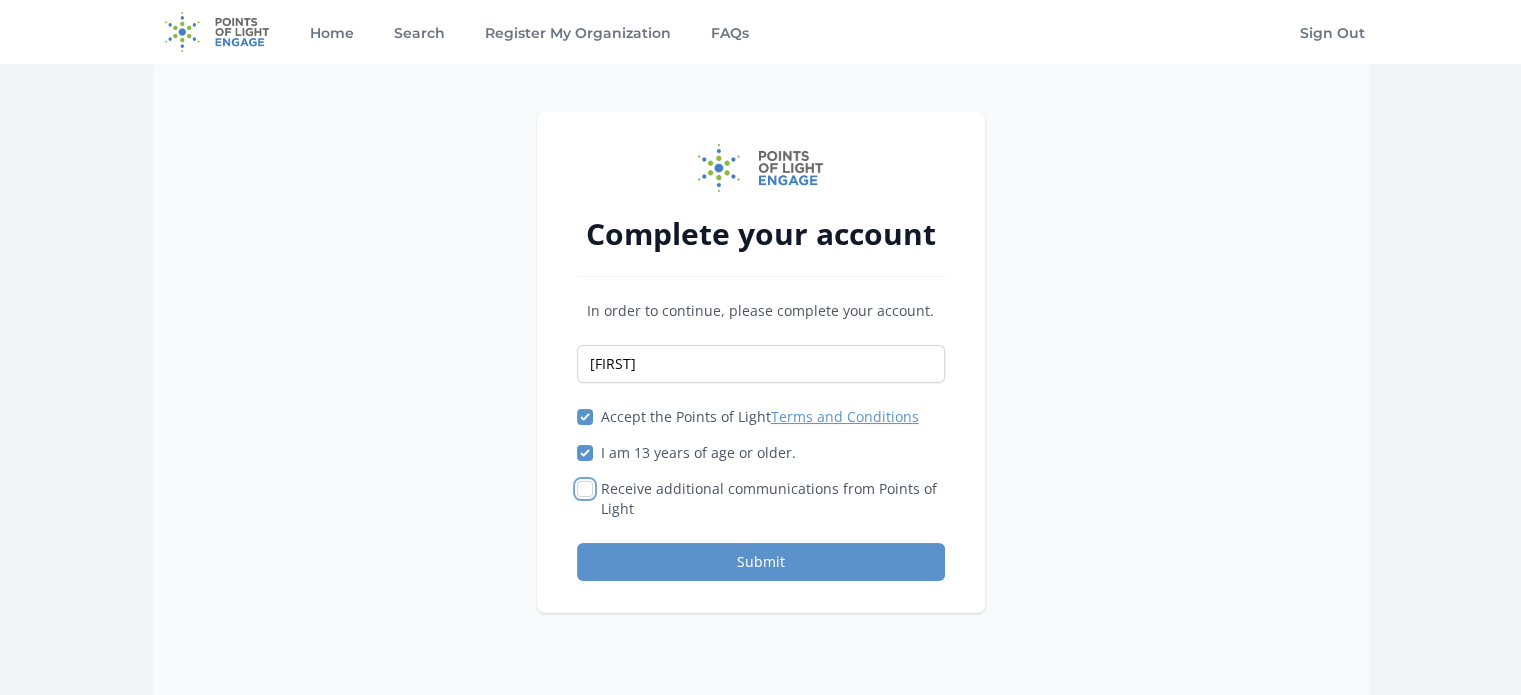 click on "Receive additional communications from Points of Light" at bounding box center [585, 489] 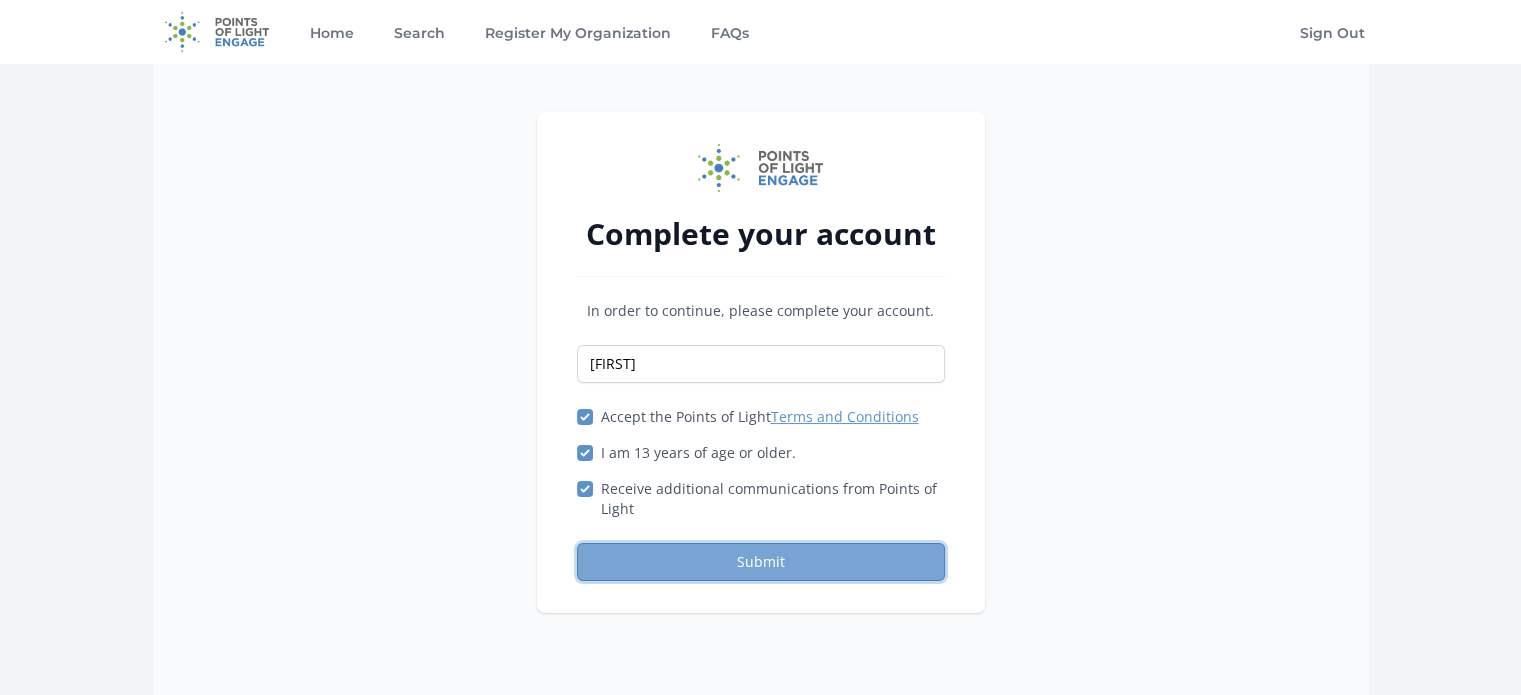 click on "Submit" at bounding box center [761, 562] 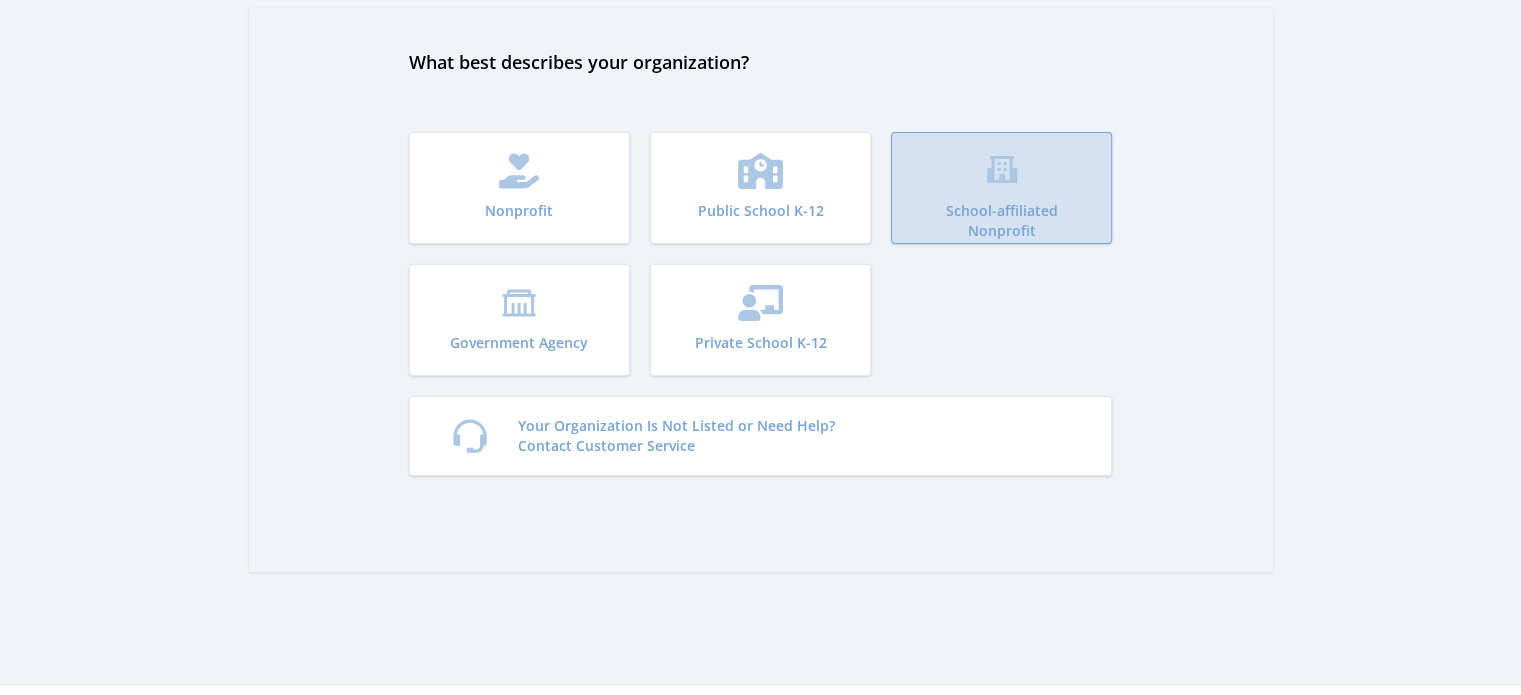 scroll, scrollTop: 0, scrollLeft: 0, axis: both 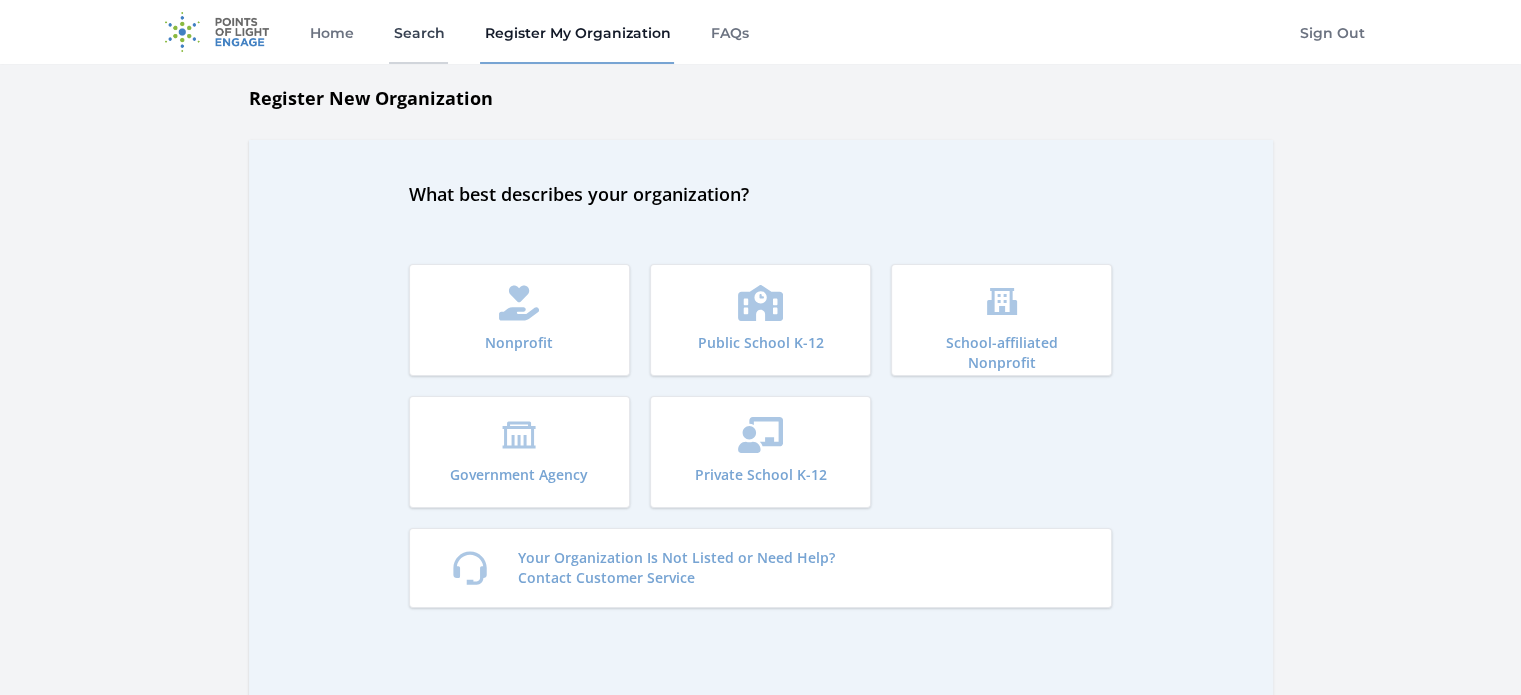 click on "Search" at bounding box center (418, 32) 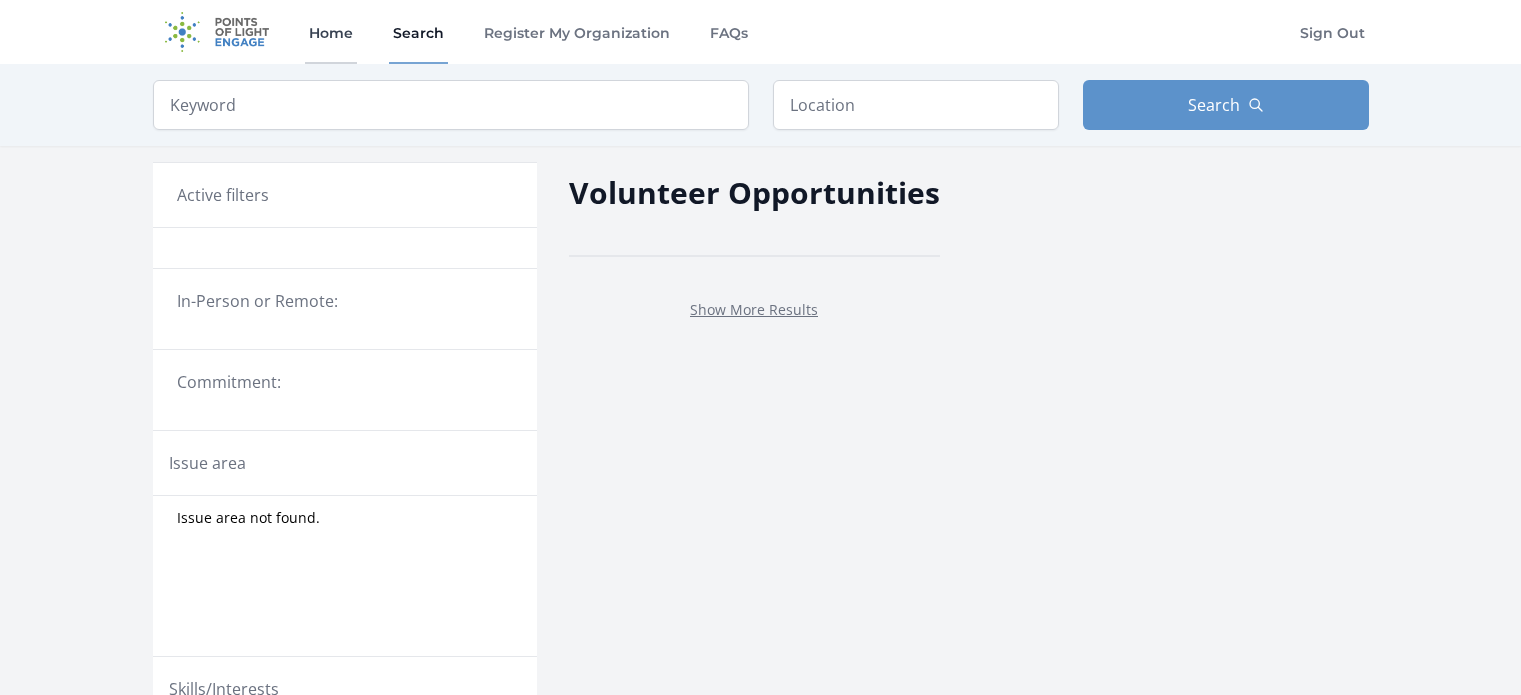 scroll, scrollTop: 0, scrollLeft: 0, axis: both 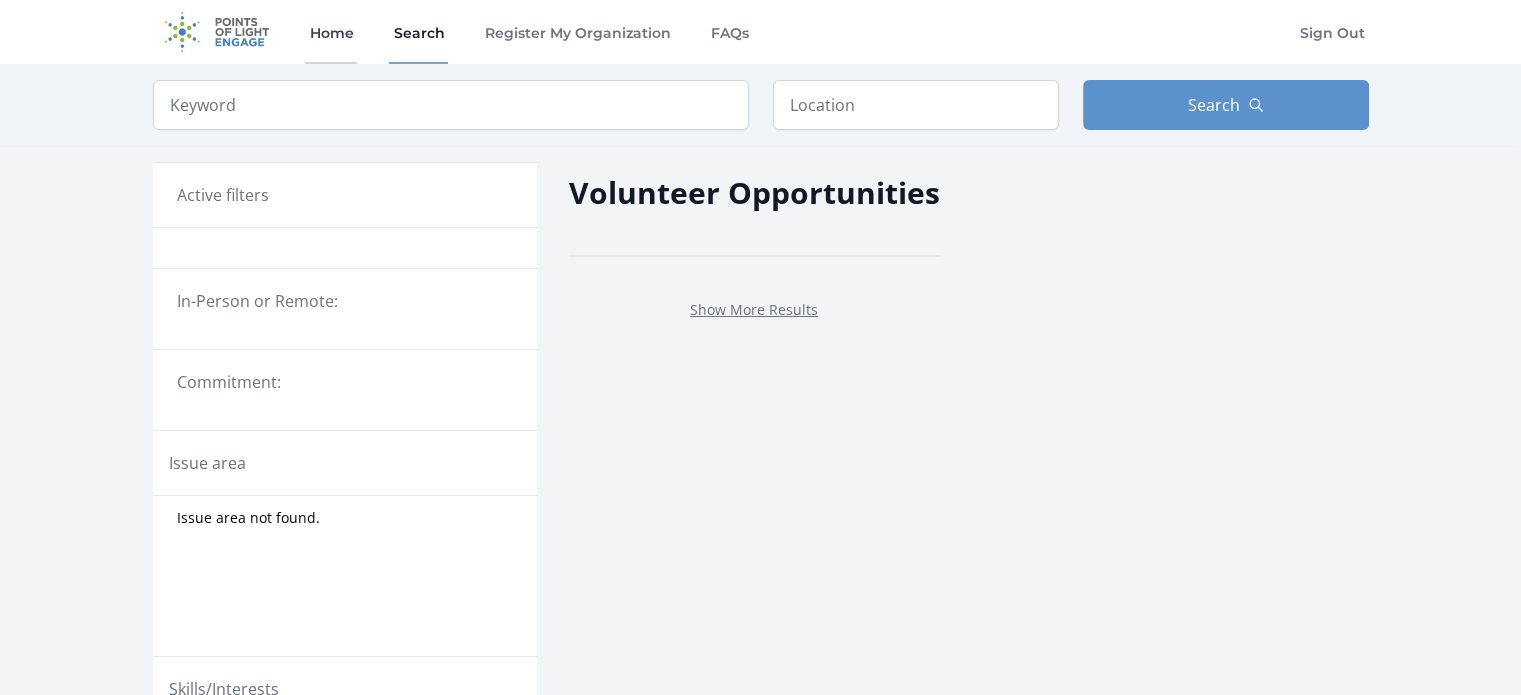 click on "Home" at bounding box center [331, 32] 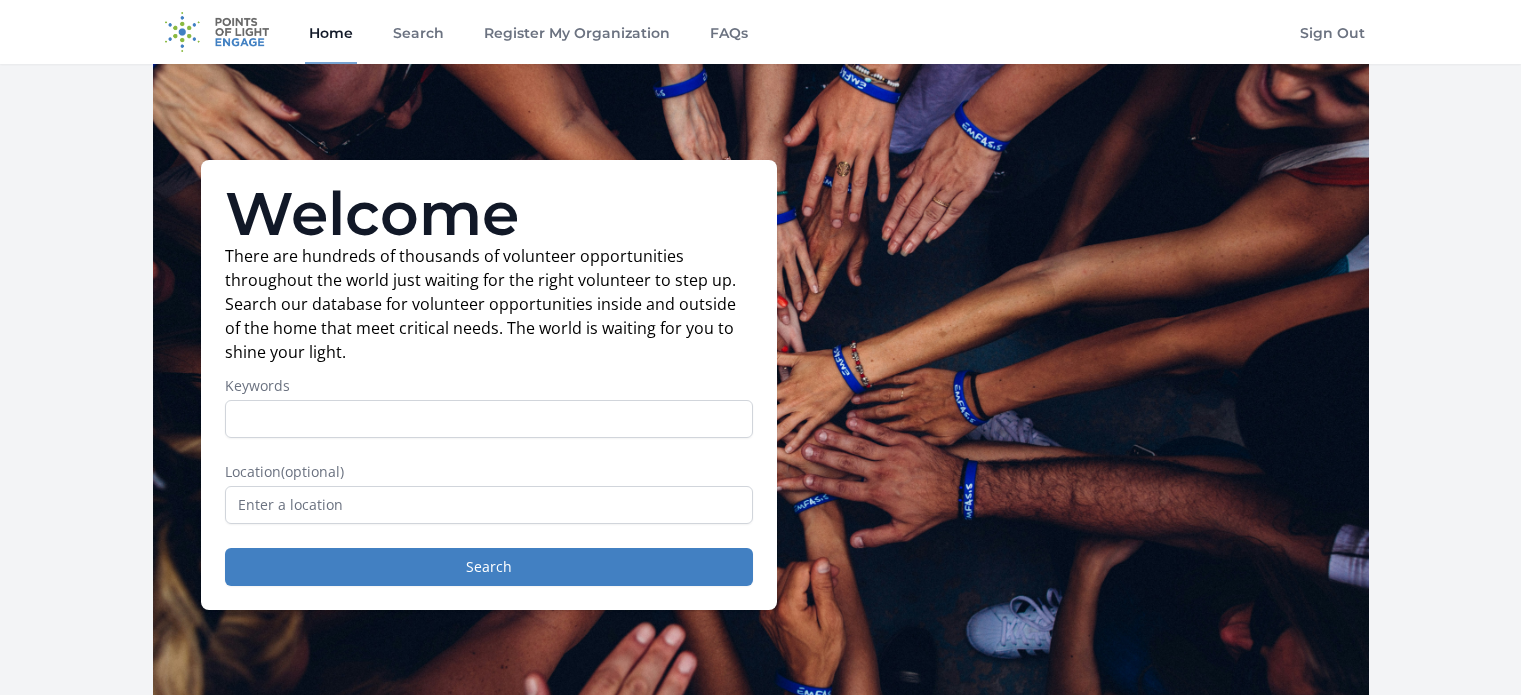 scroll, scrollTop: 0, scrollLeft: 0, axis: both 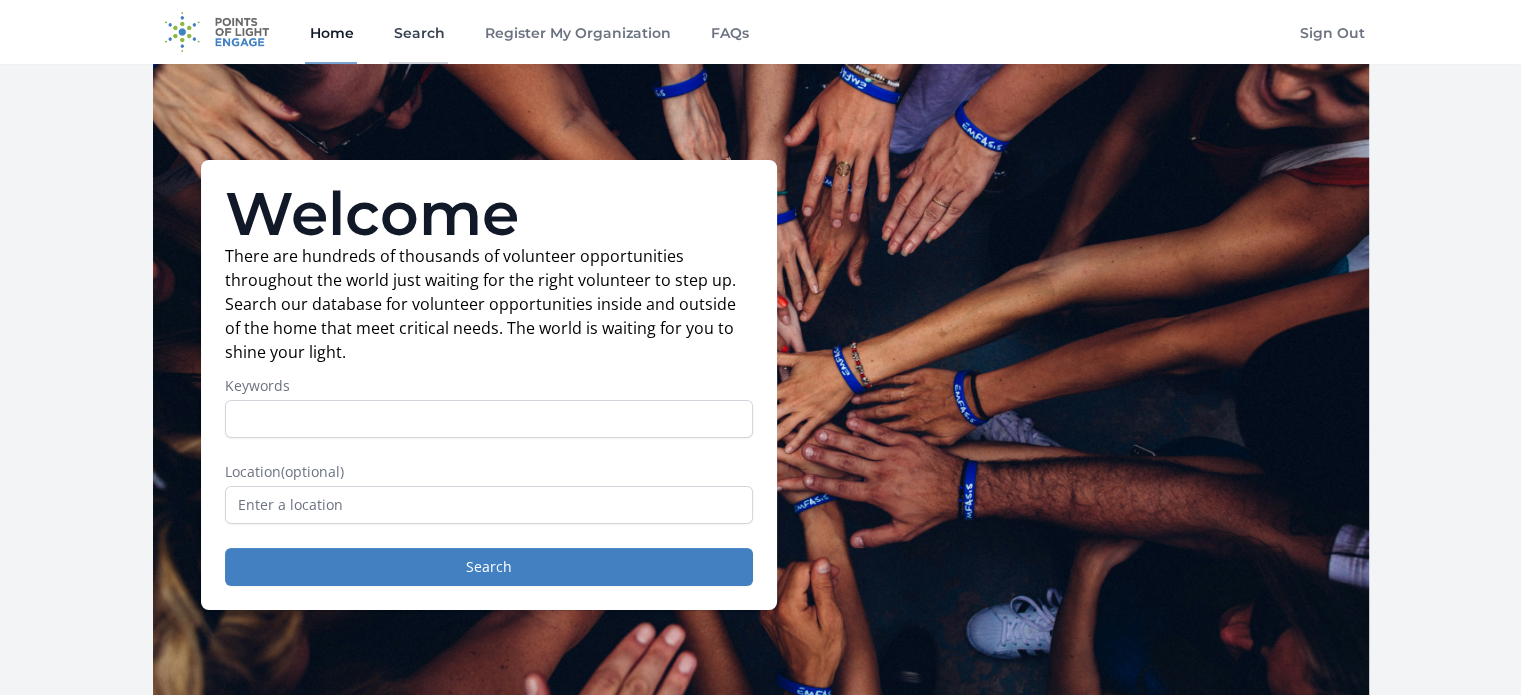 click on "Search" at bounding box center (418, 32) 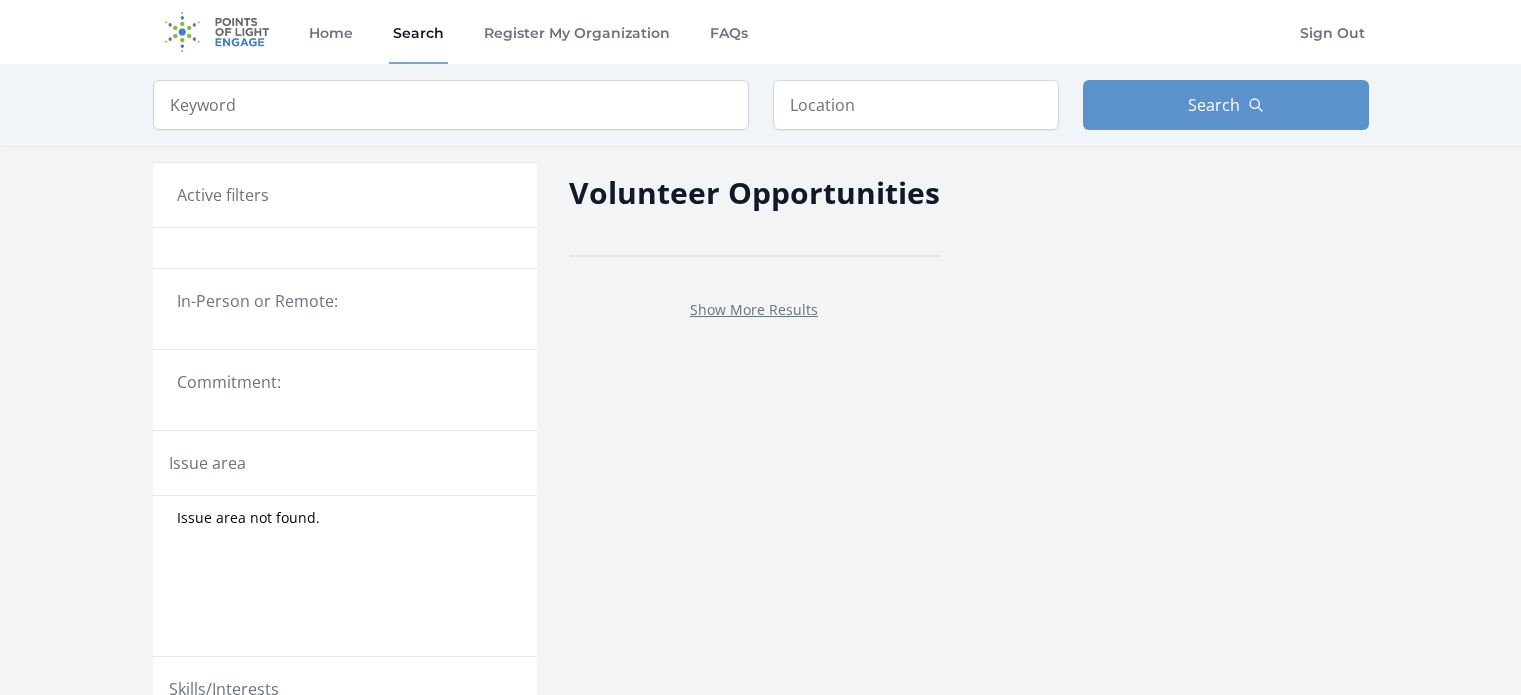scroll, scrollTop: 0, scrollLeft: 0, axis: both 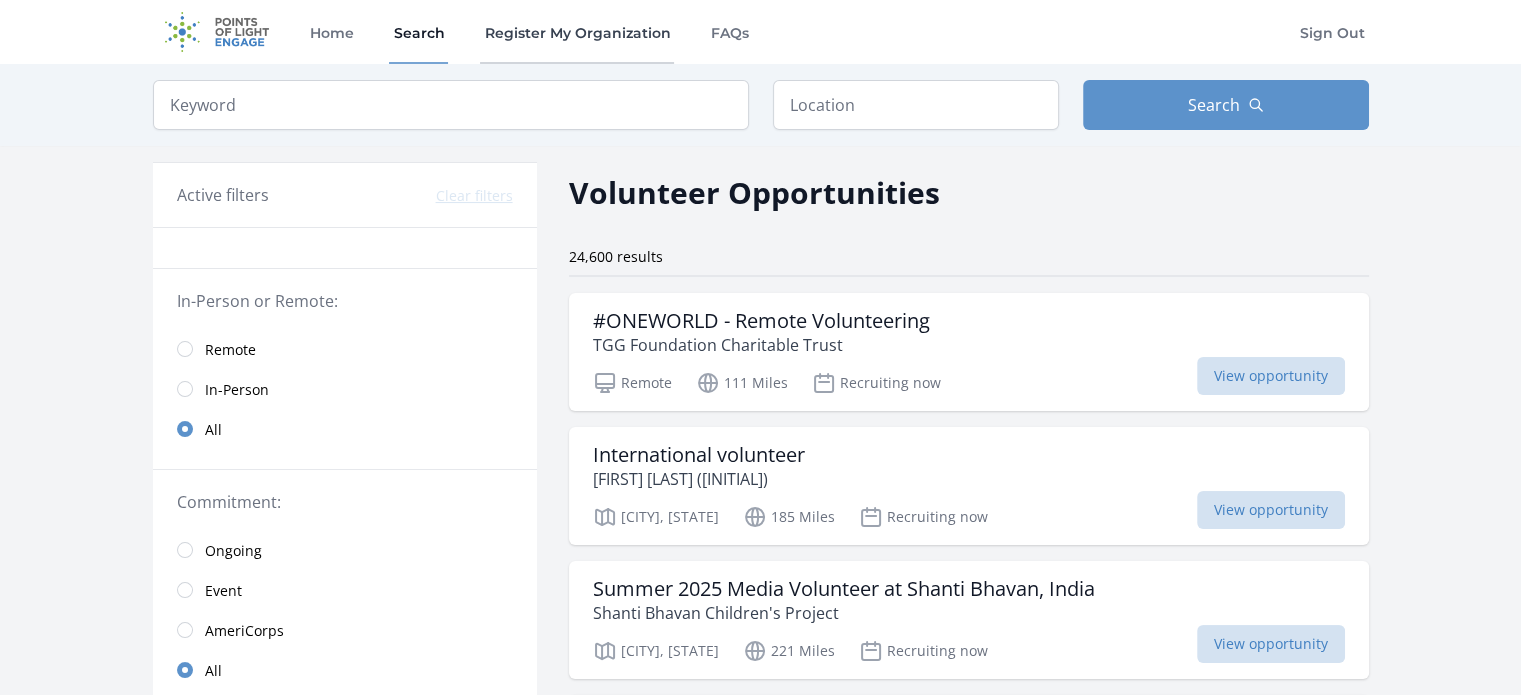 click on "Register My Organization" at bounding box center [577, 32] 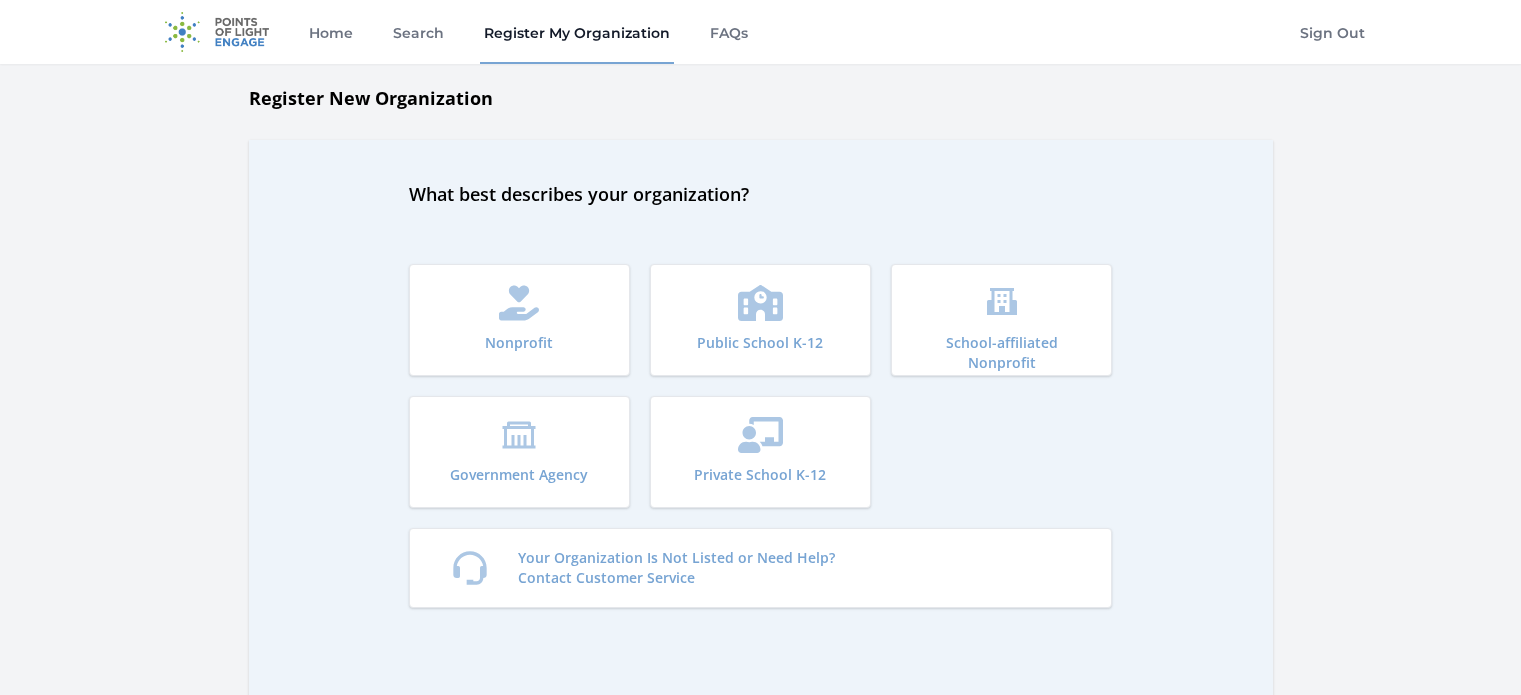 scroll, scrollTop: 0, scrollLeft: 0, axis: both 